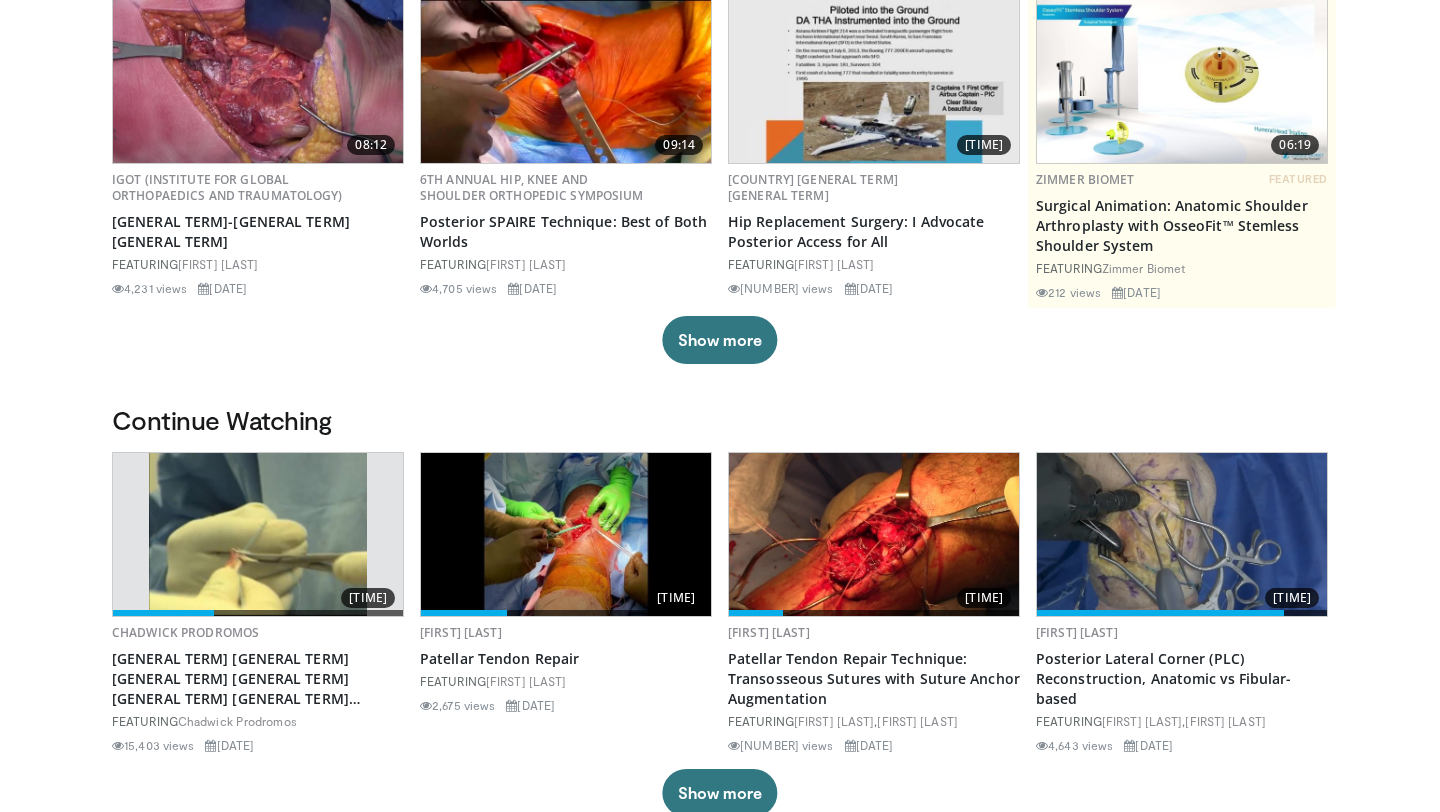 scroll, scrollTop: 0, scrollLeft: 0, axis: both 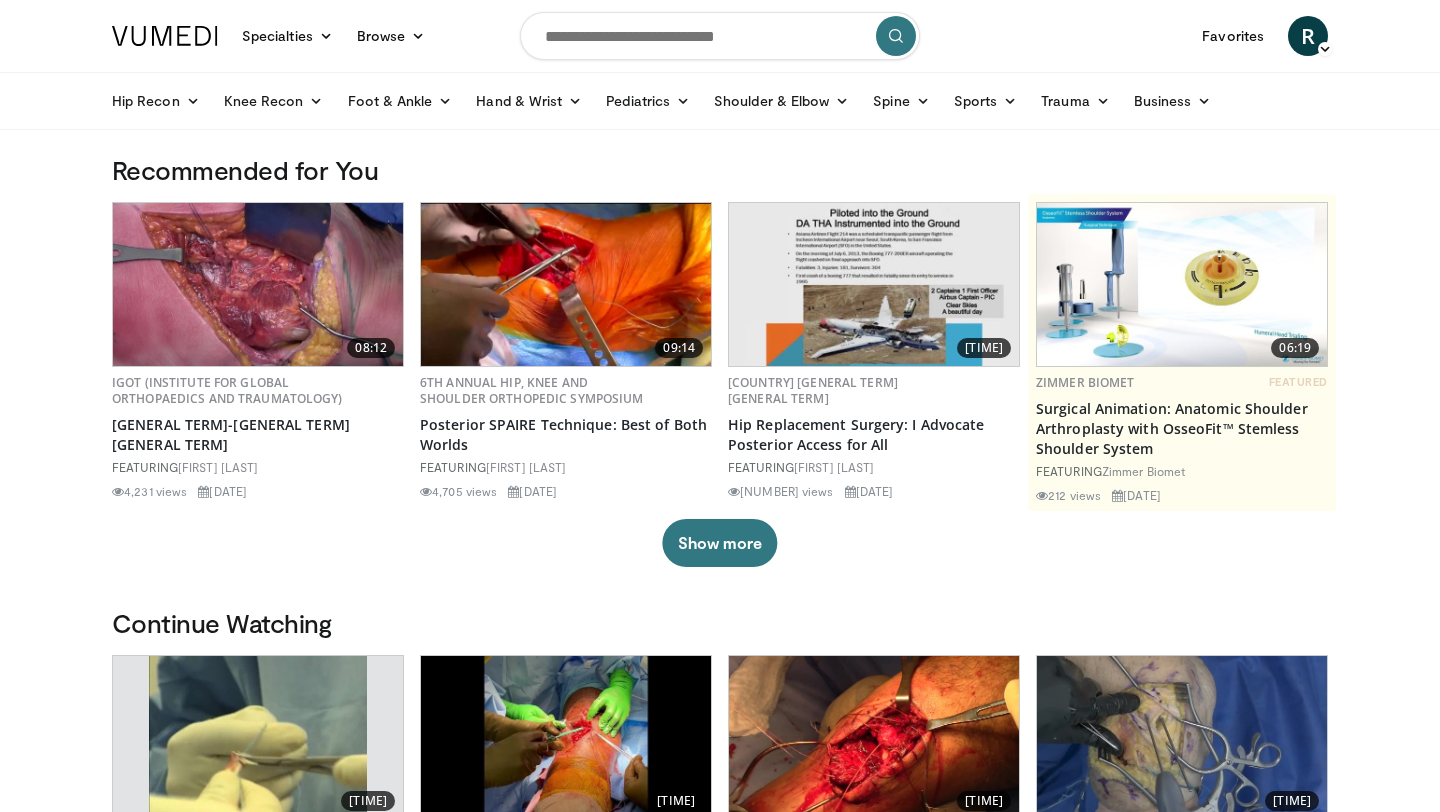 click at bounding box center [720, 36] 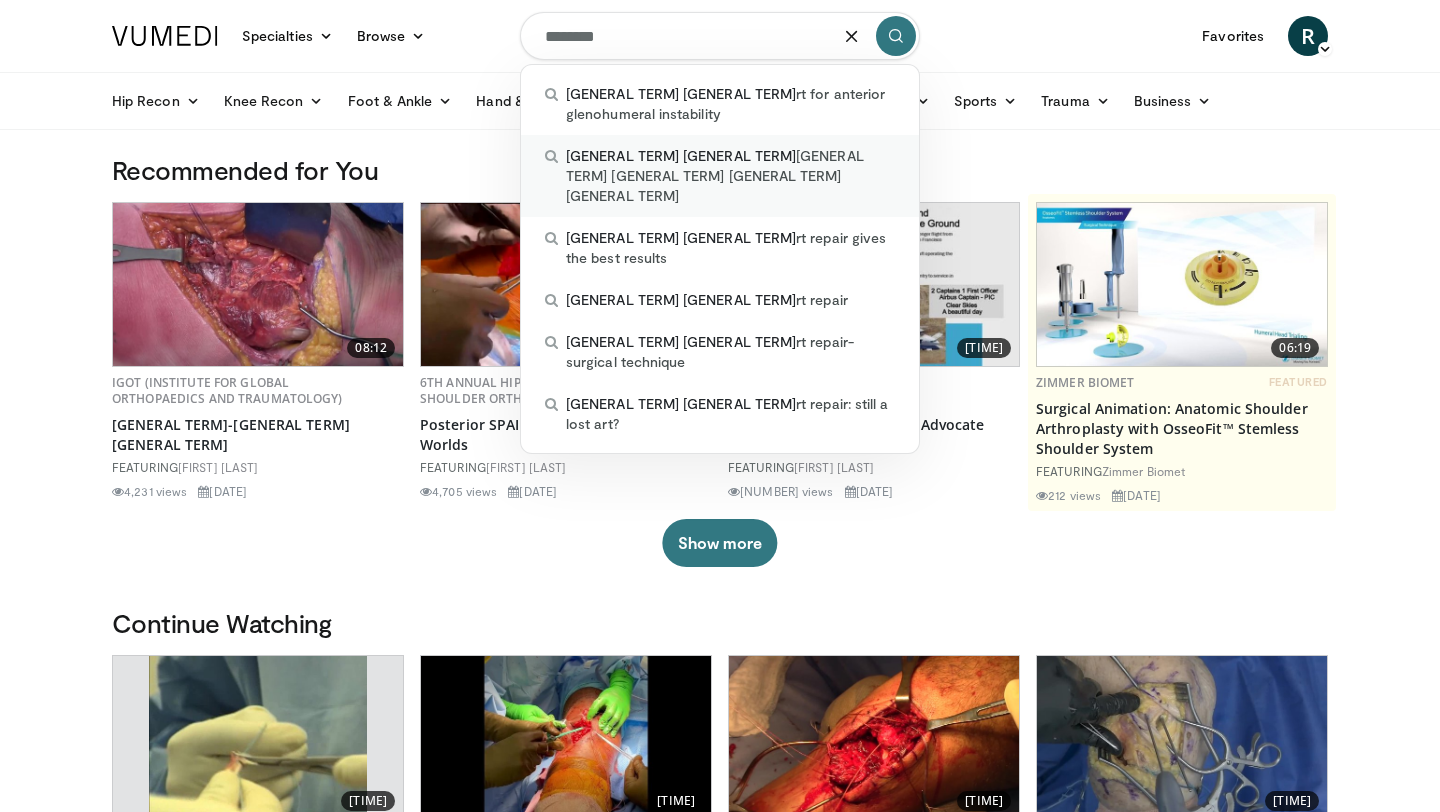 type on "********" 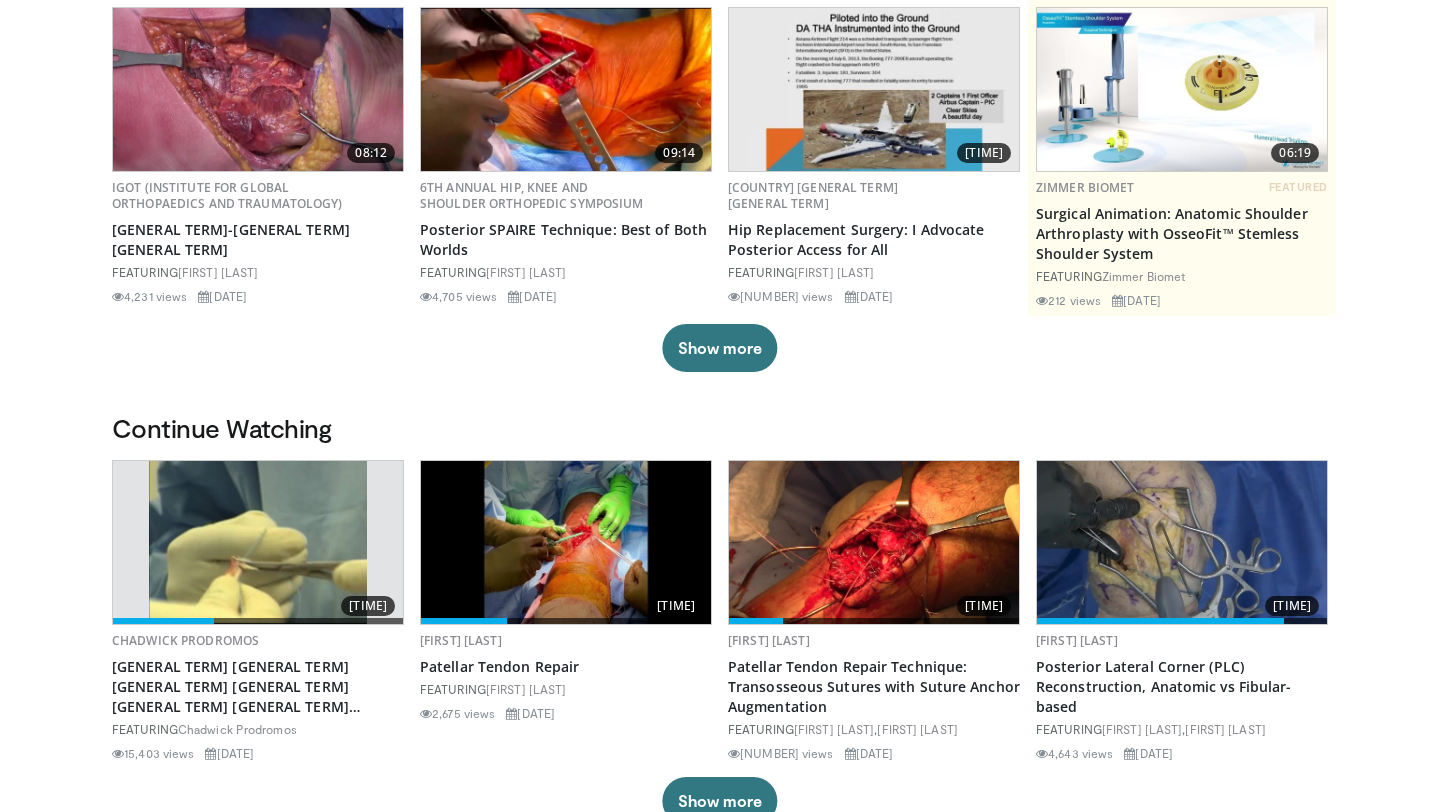 scroll, scrollTop: 0, scrollLeft: 0, axis: both 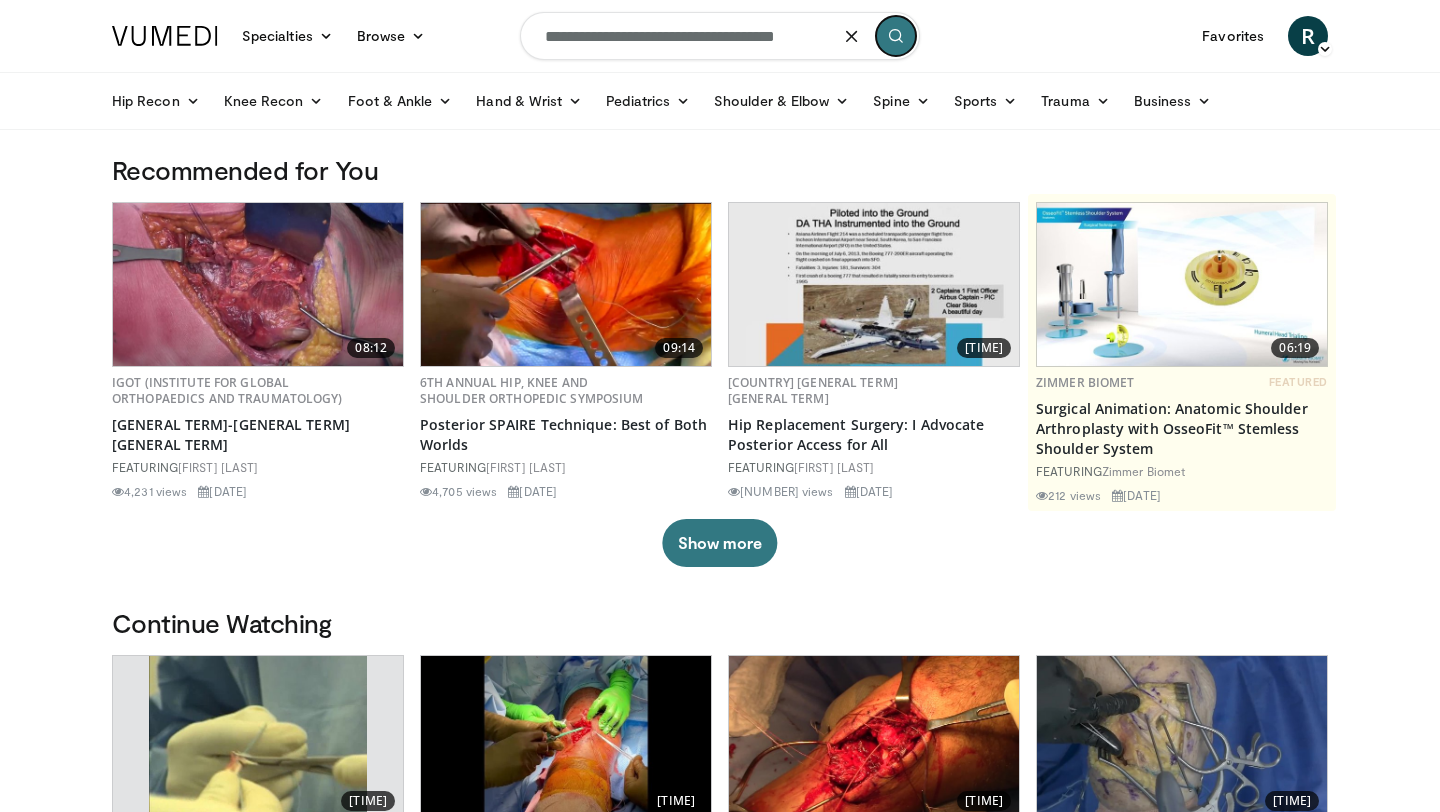 click at bounding box center (896, 36) 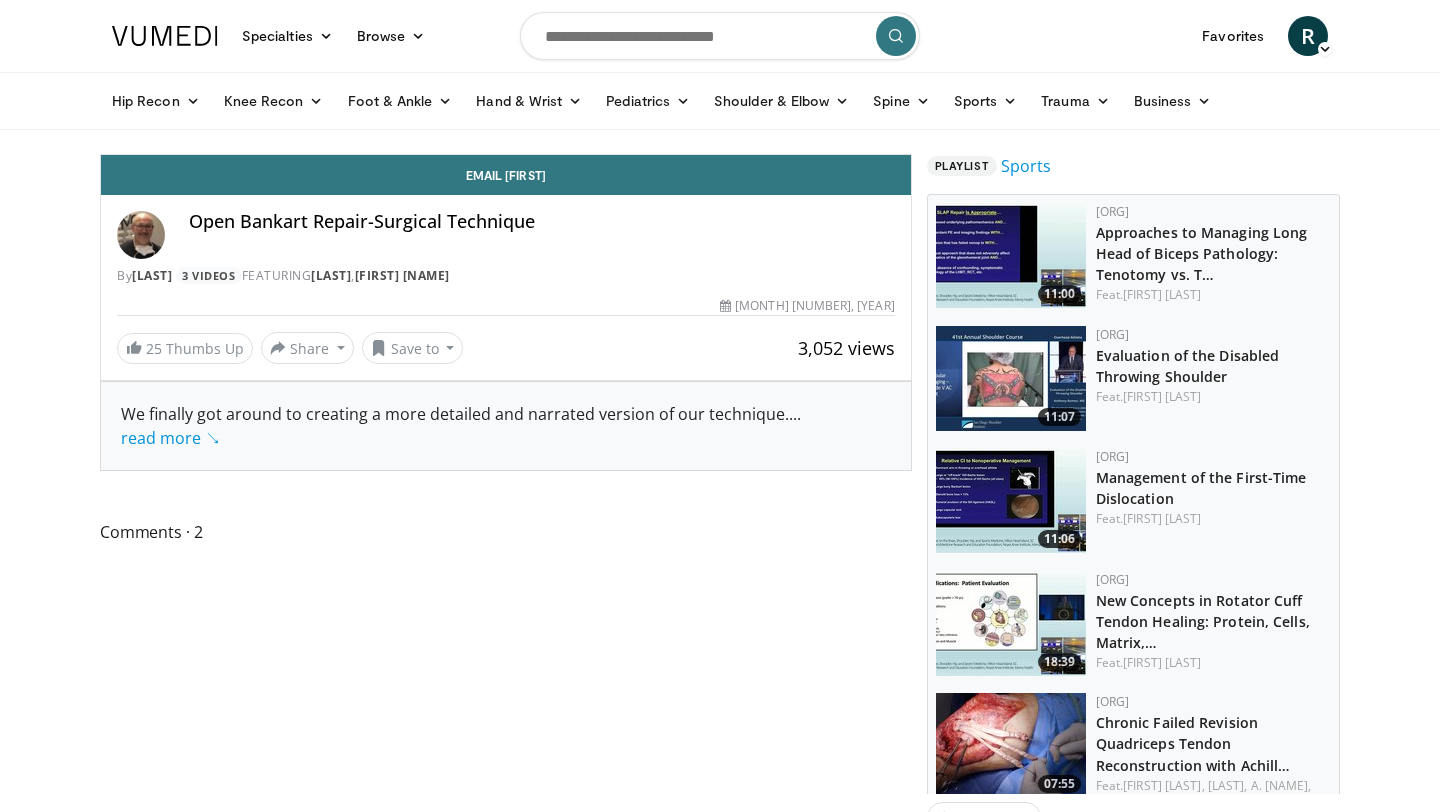 scroll, scrollTop: 0, scrollLeft: 0, axis: both 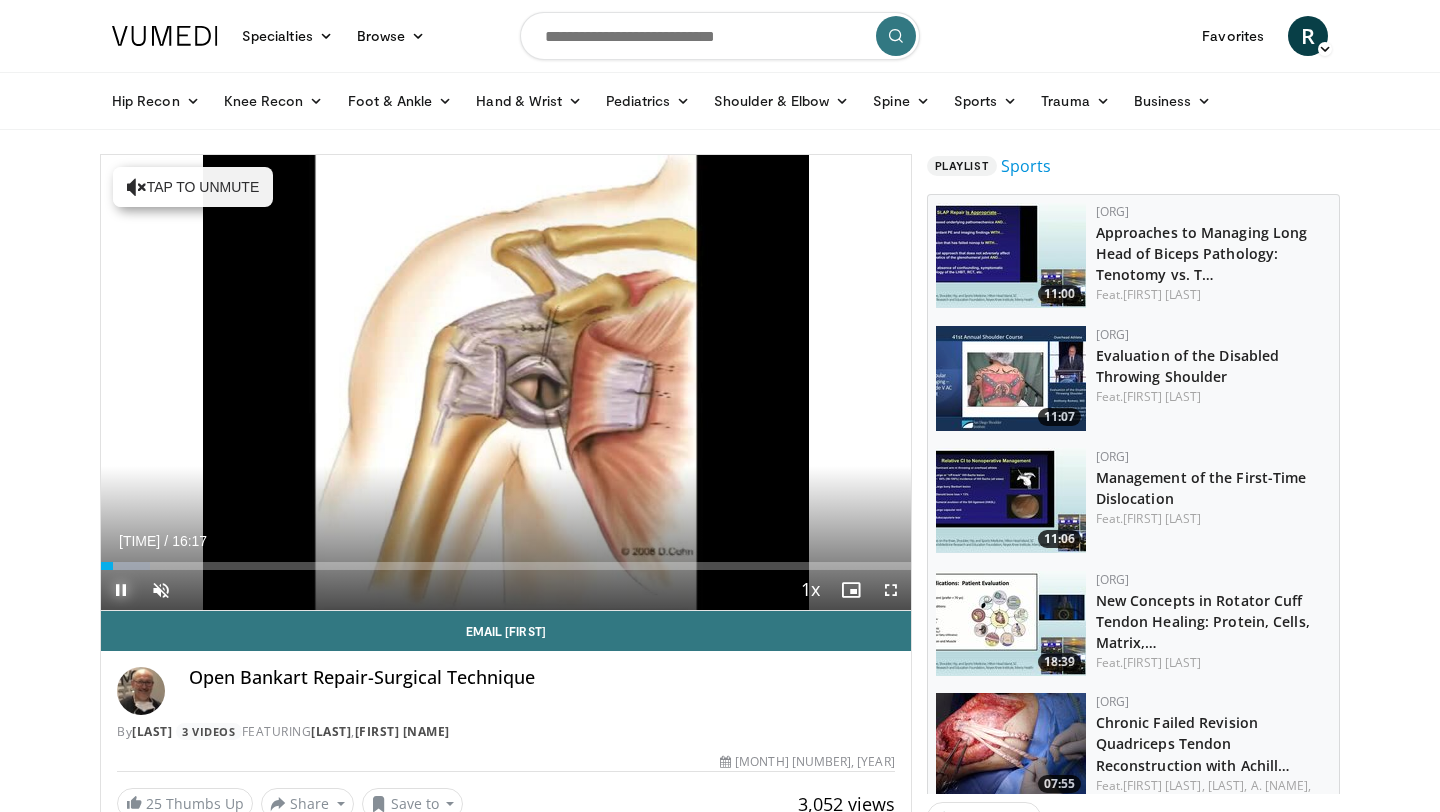 click at bounding box center [121, 590] 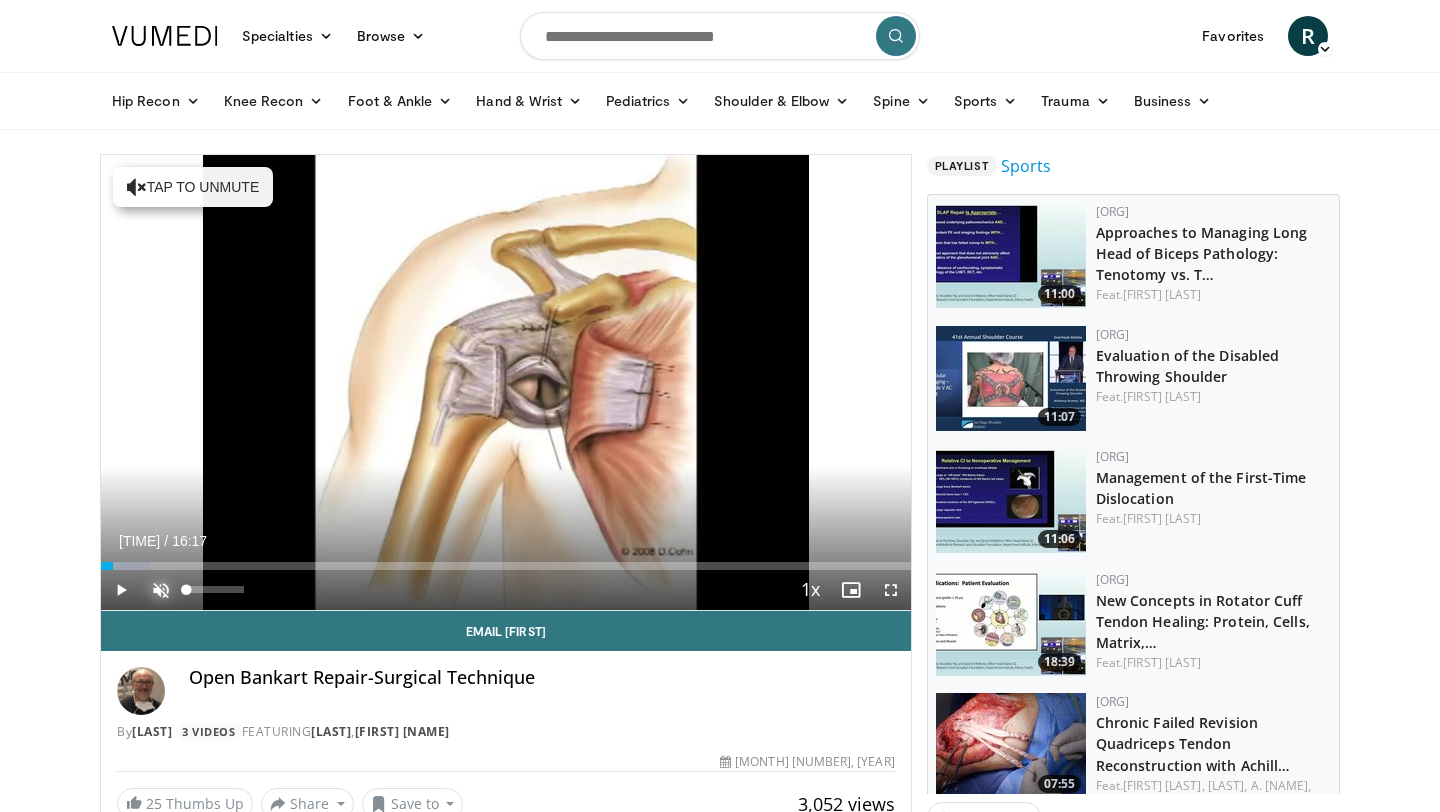 click at bounding box center [161, 590] 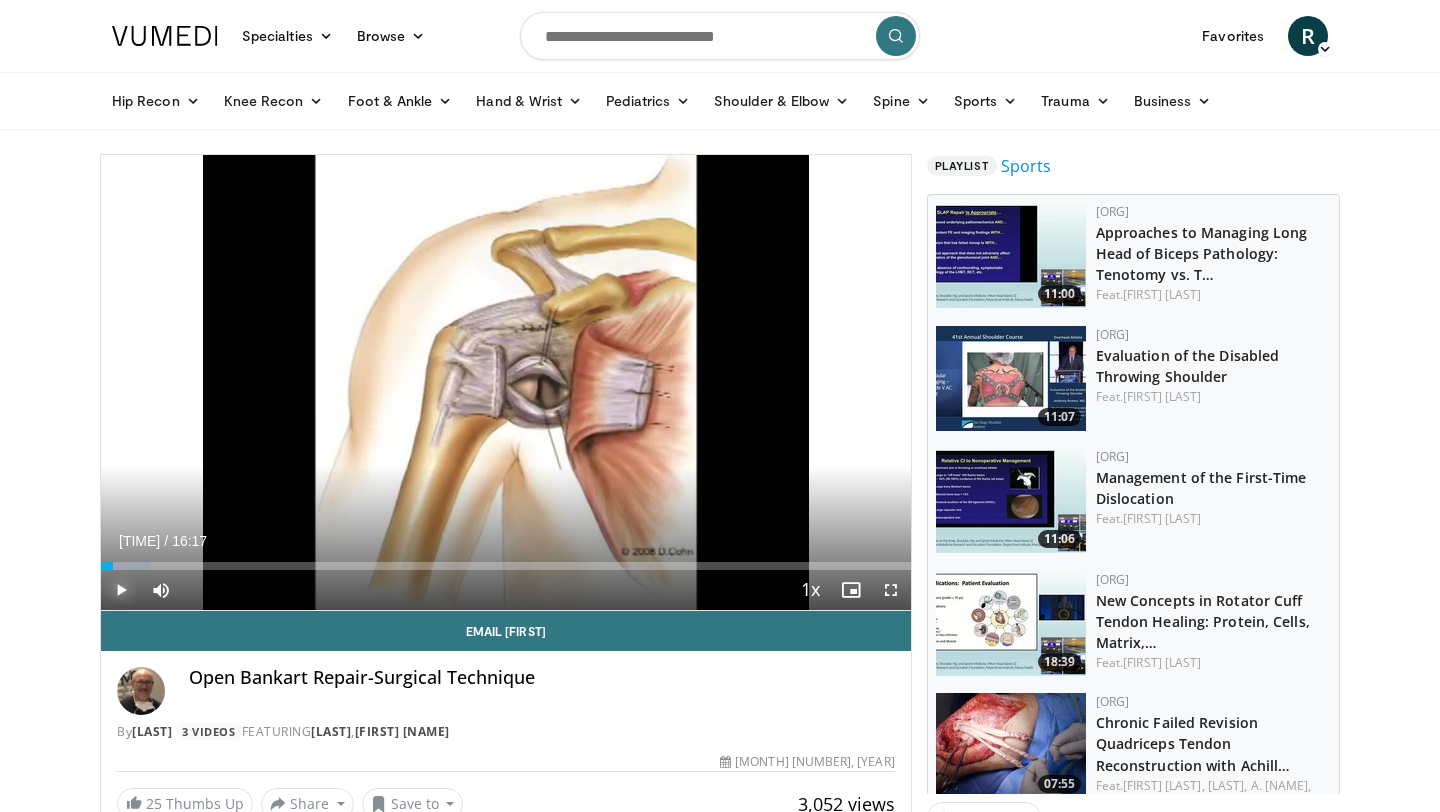 click at bounding box center [121, 590] 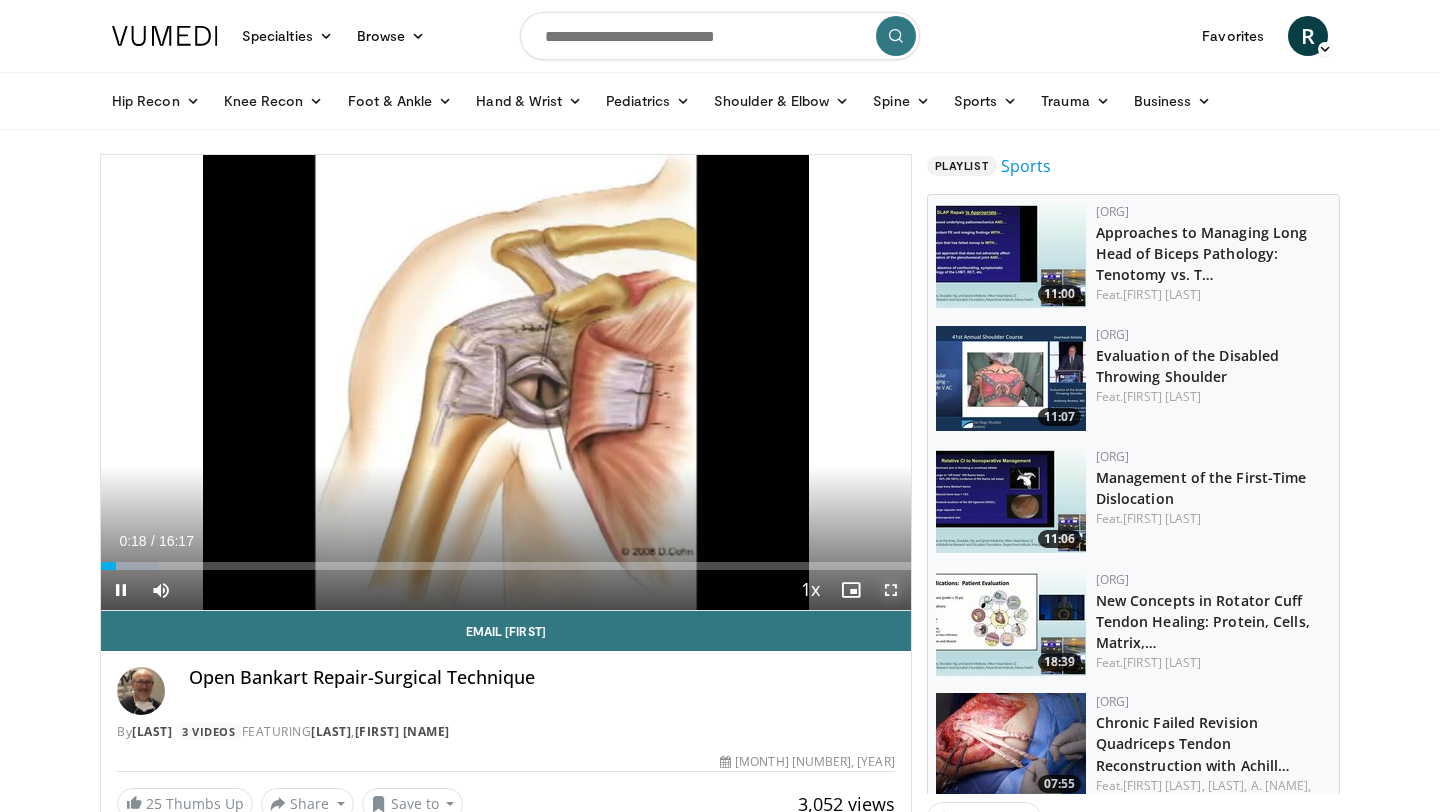 click at bounding box center (891, 590) 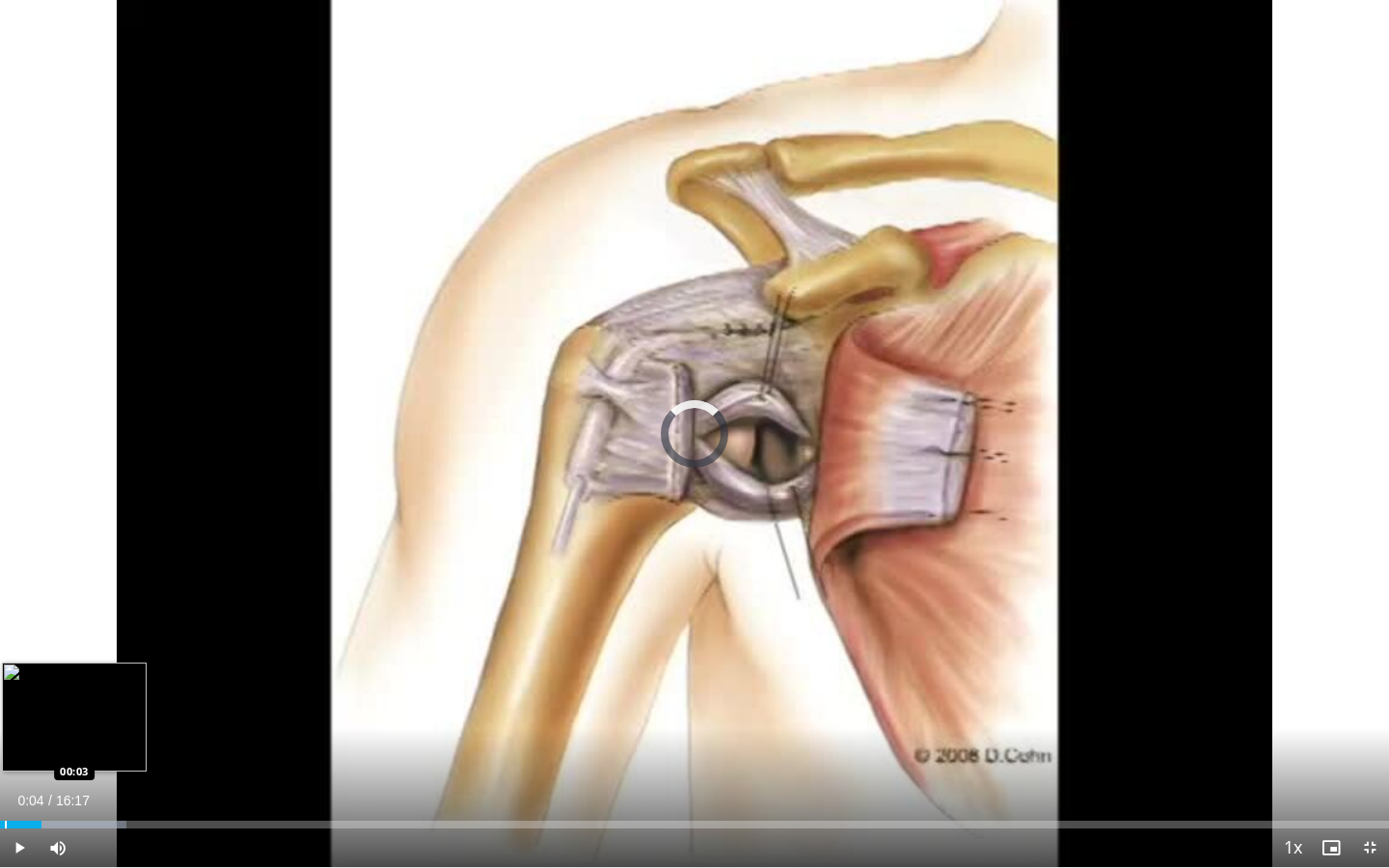 click at bounding box center (6, 825) 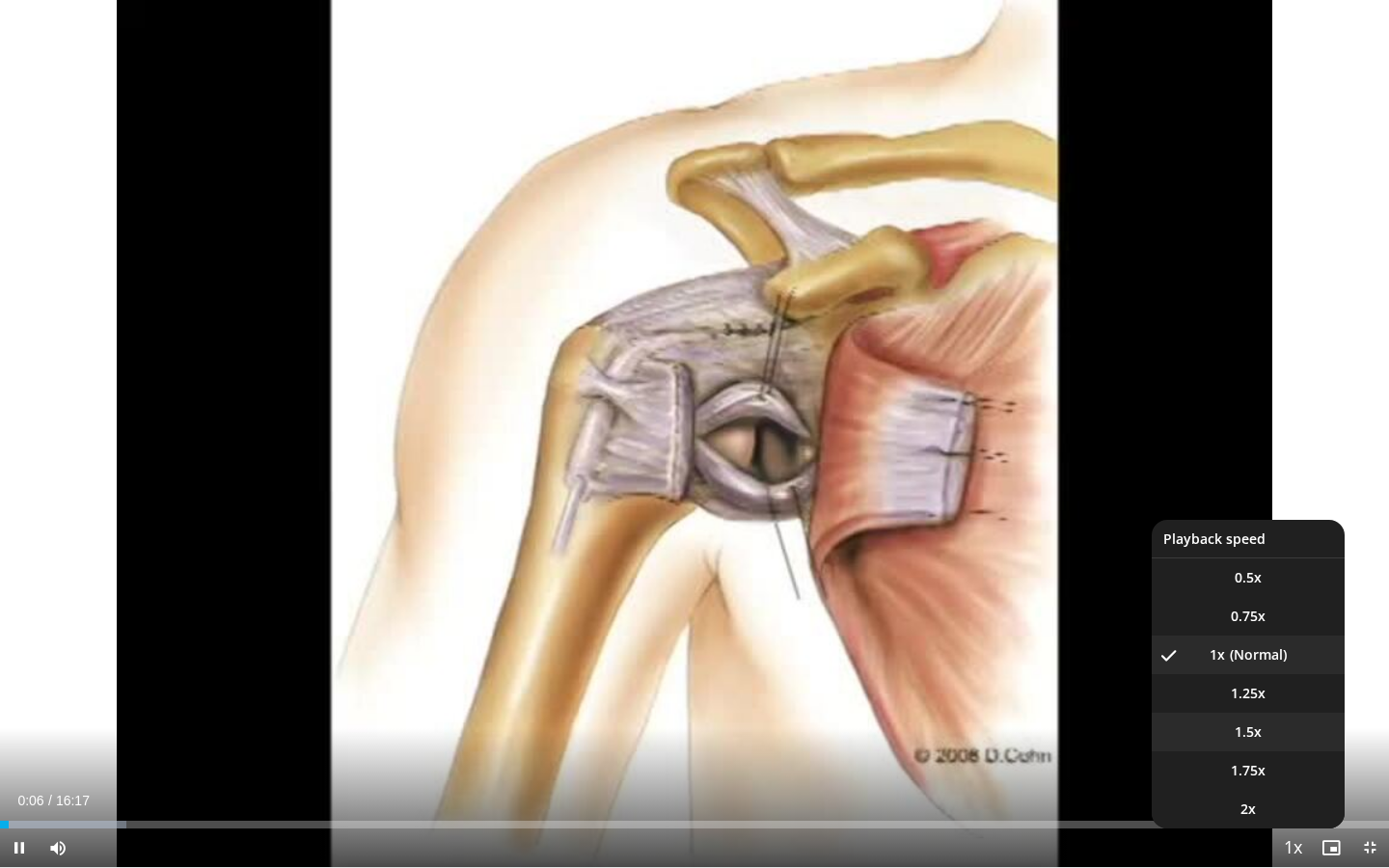 click on "1.5x" at bounding box center [1248, 732] 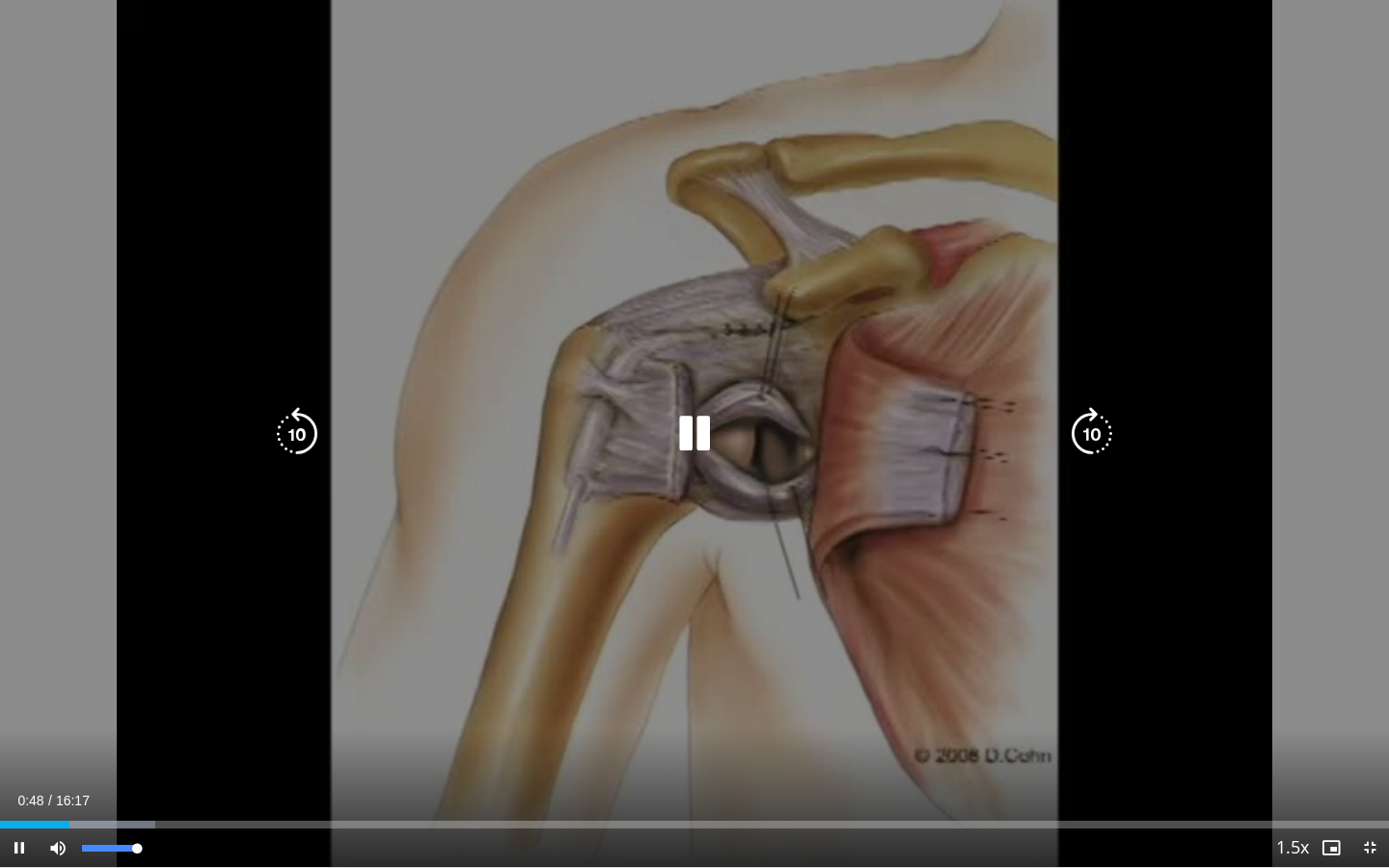 drag, startPoint x: 138, startPoint y: 853, endPoint x: 177, endPoint y: 850, distance: 39.115214 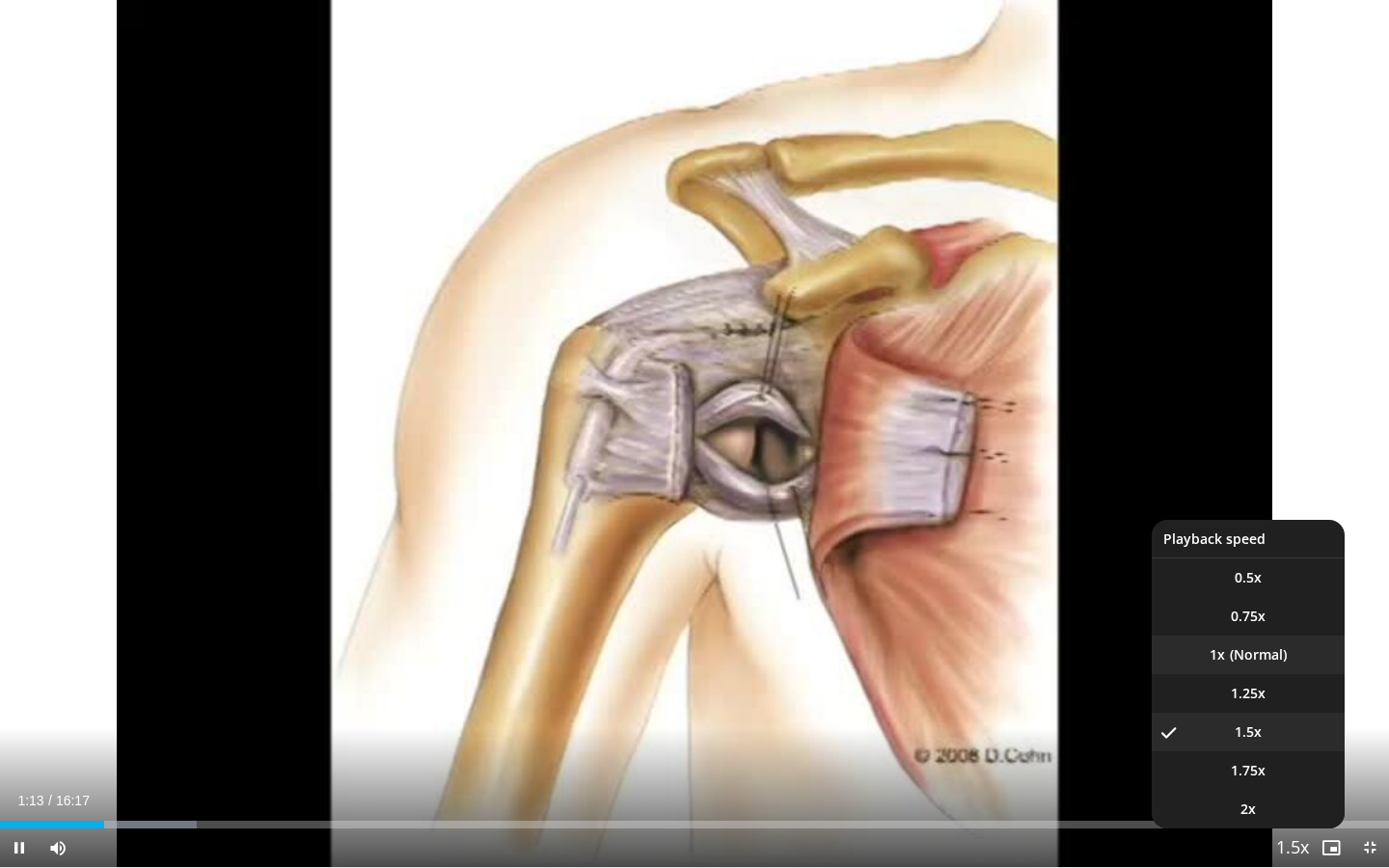 click on "1x" at bounding box center [1248, 655] 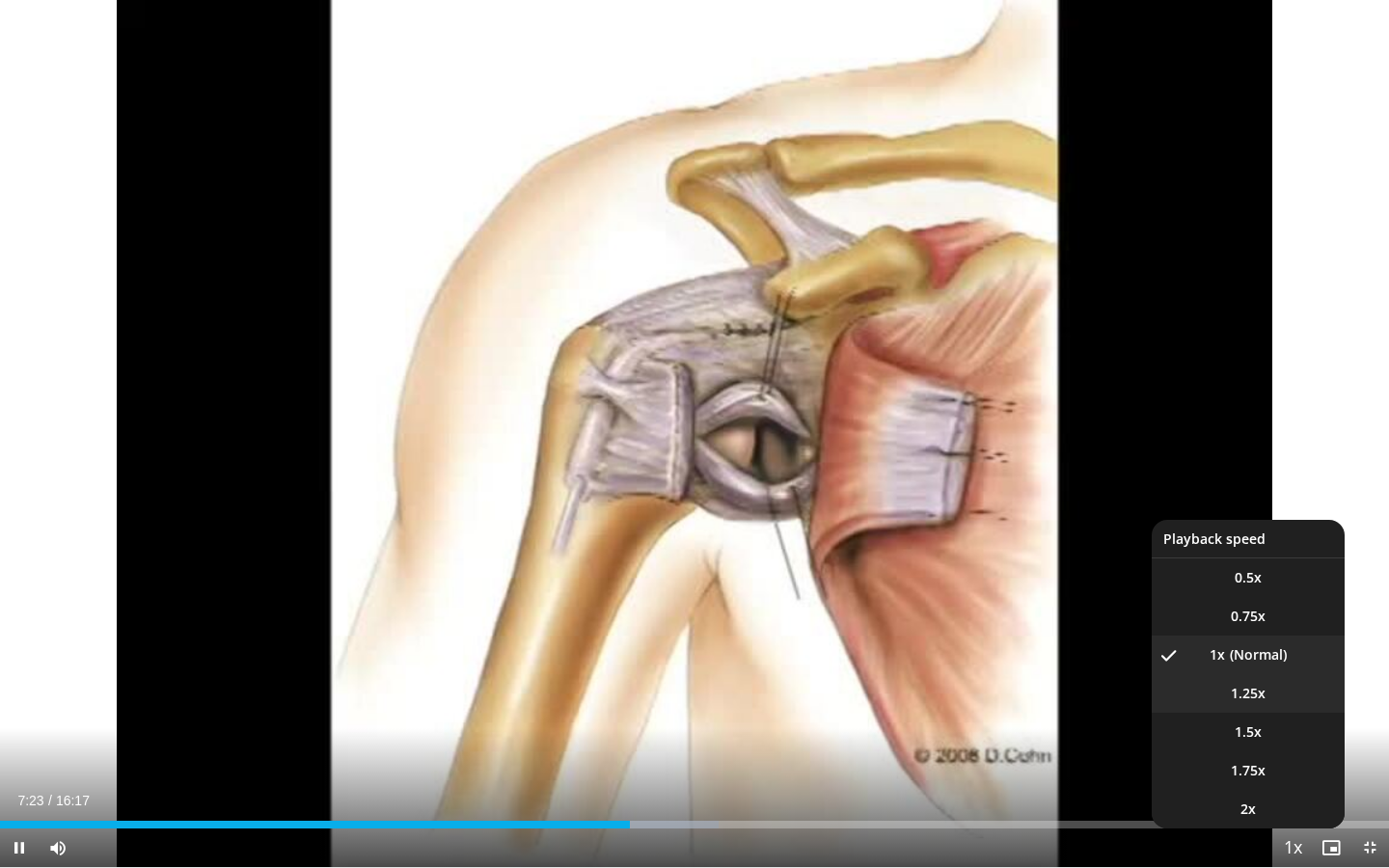 click on "1.25x" at bounding box center [1248, 578] 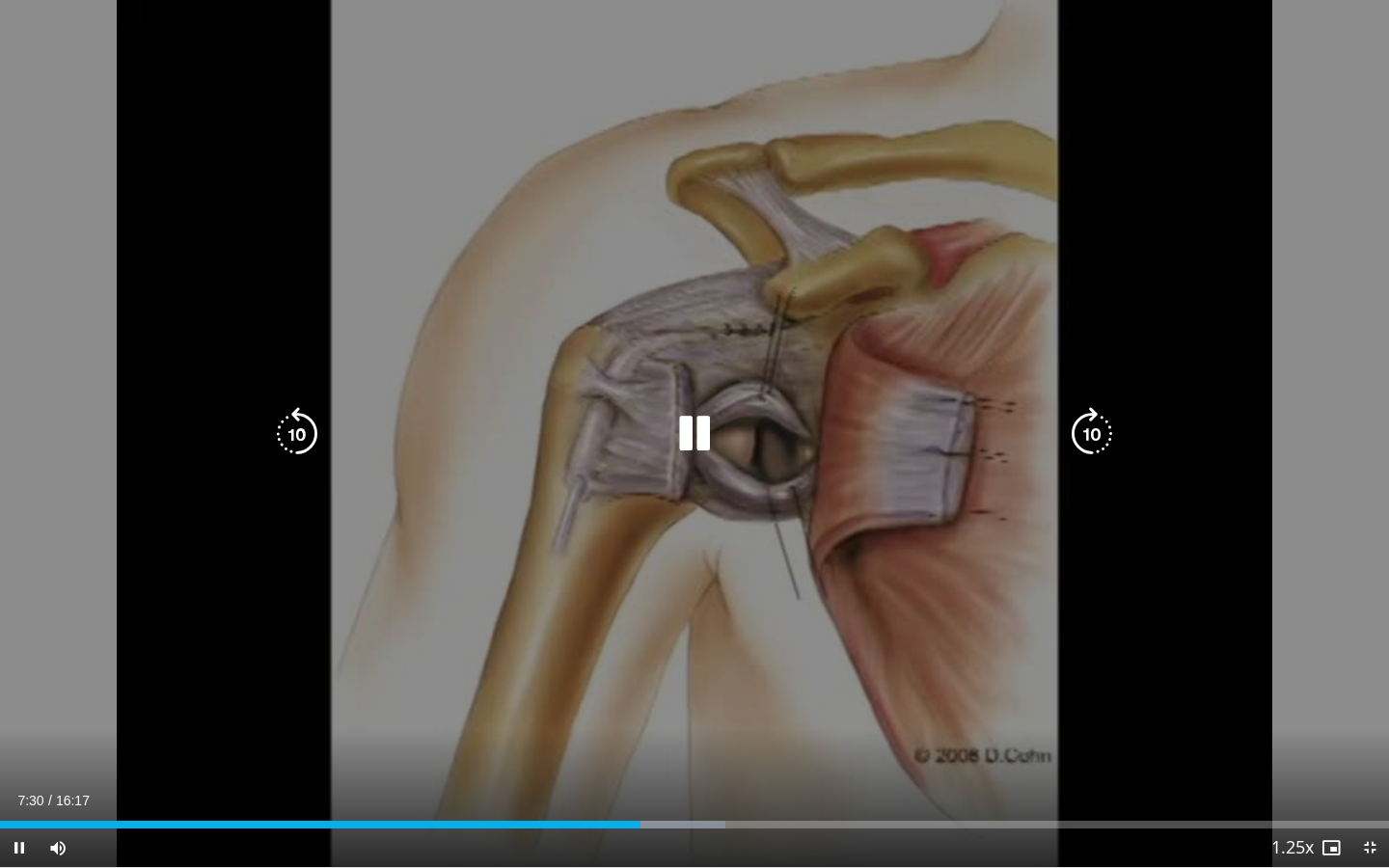 click on "10 seconds
Tap to unmute" at bounding box center (694, 433) 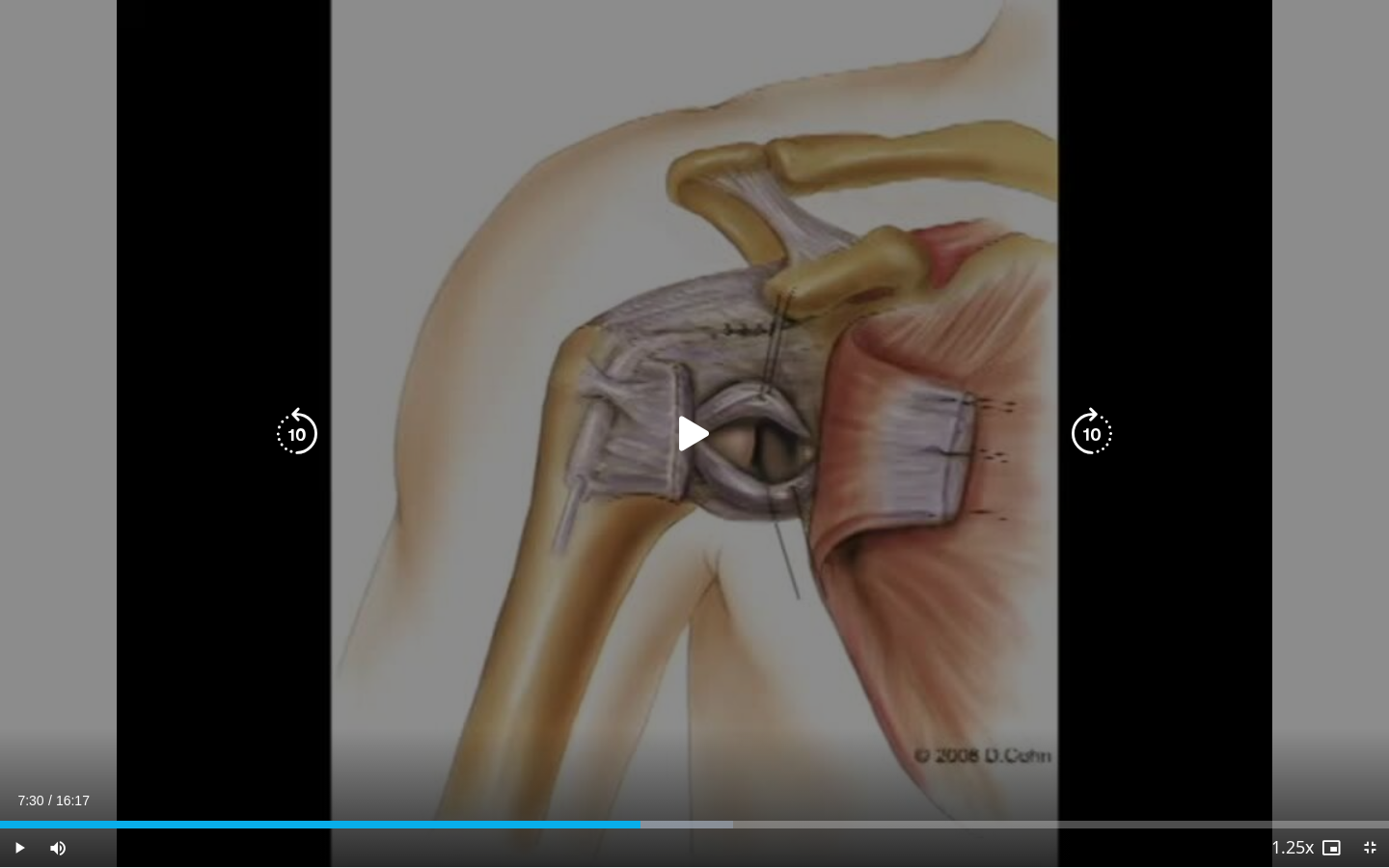 click on "10 seconds
Tap to unmute" at bounding box center [694, 433] 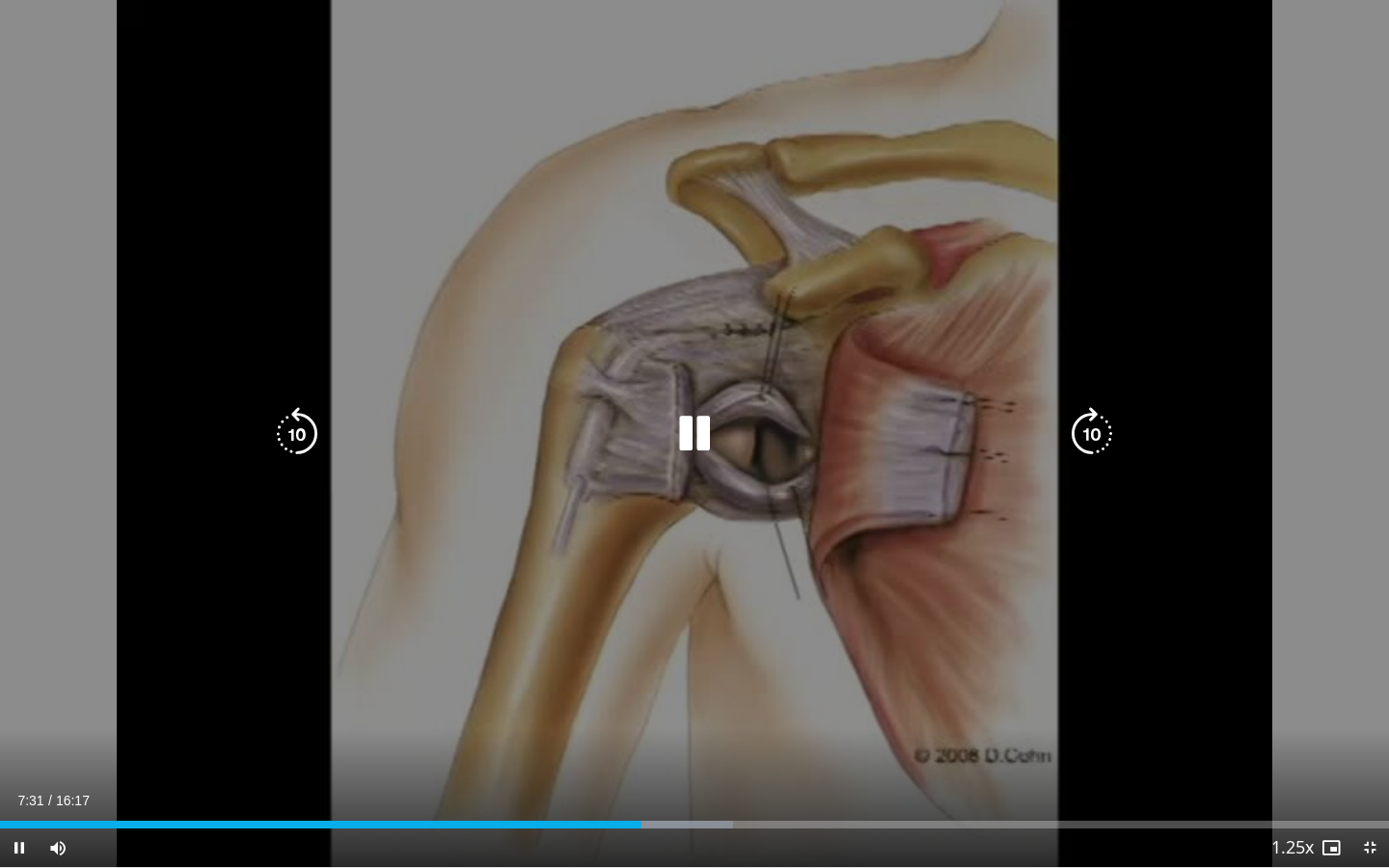 click on "10 seconds
Tap to unmute" at bounding box center (694, 433) 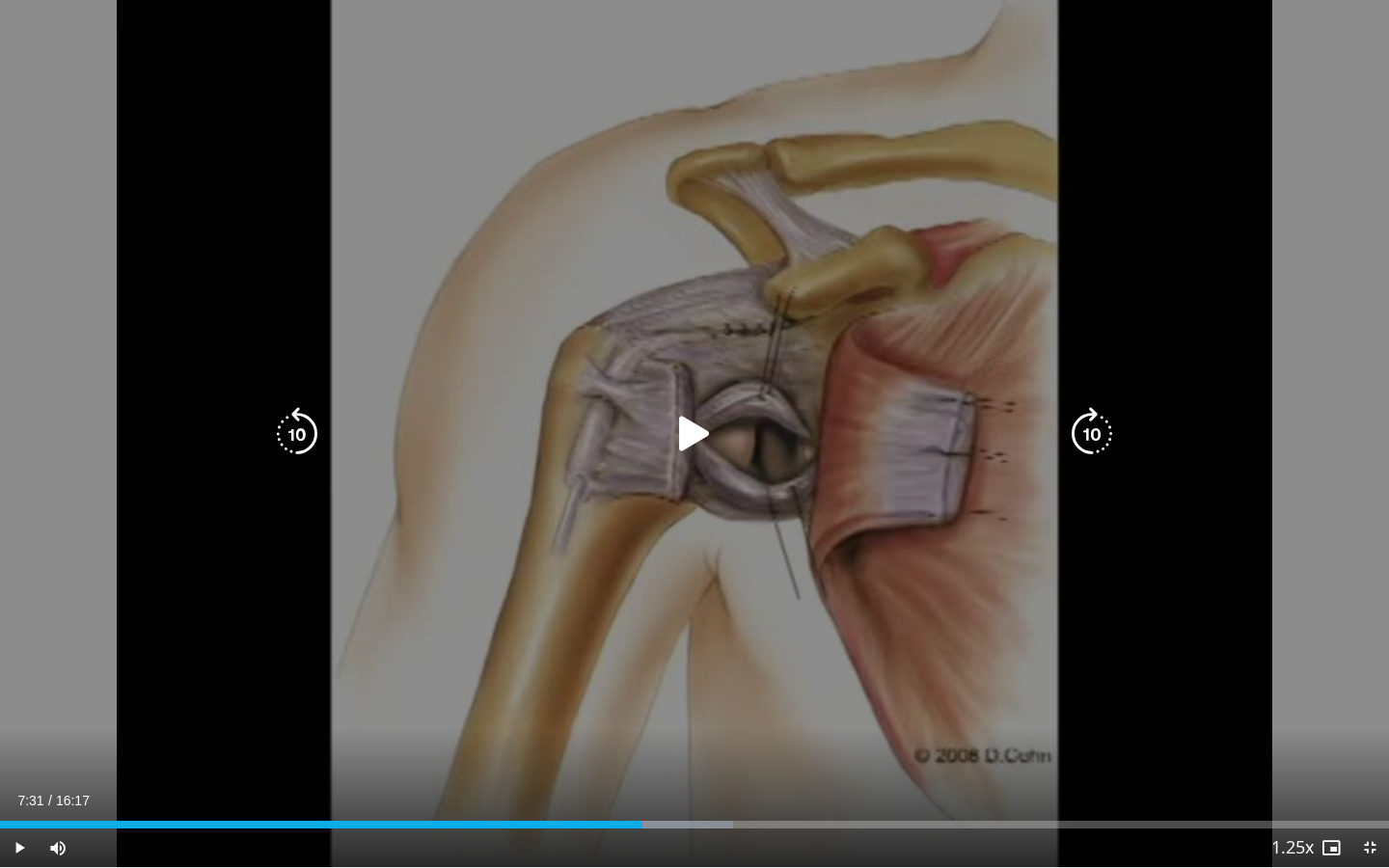 click on "10 seconds
Tap to unmute" at bounding box center [694, 433] 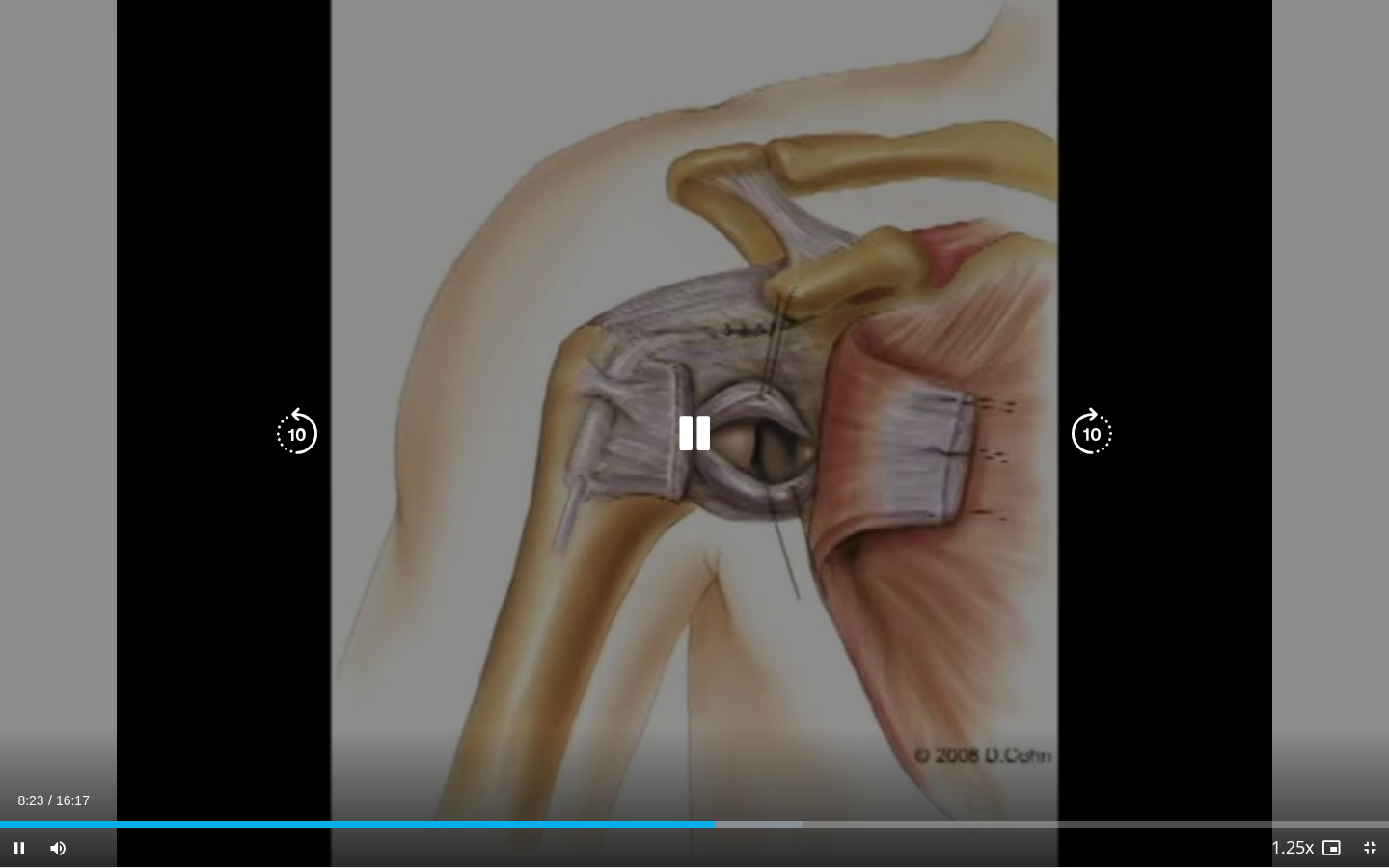 click at bounding box center (297, 434) 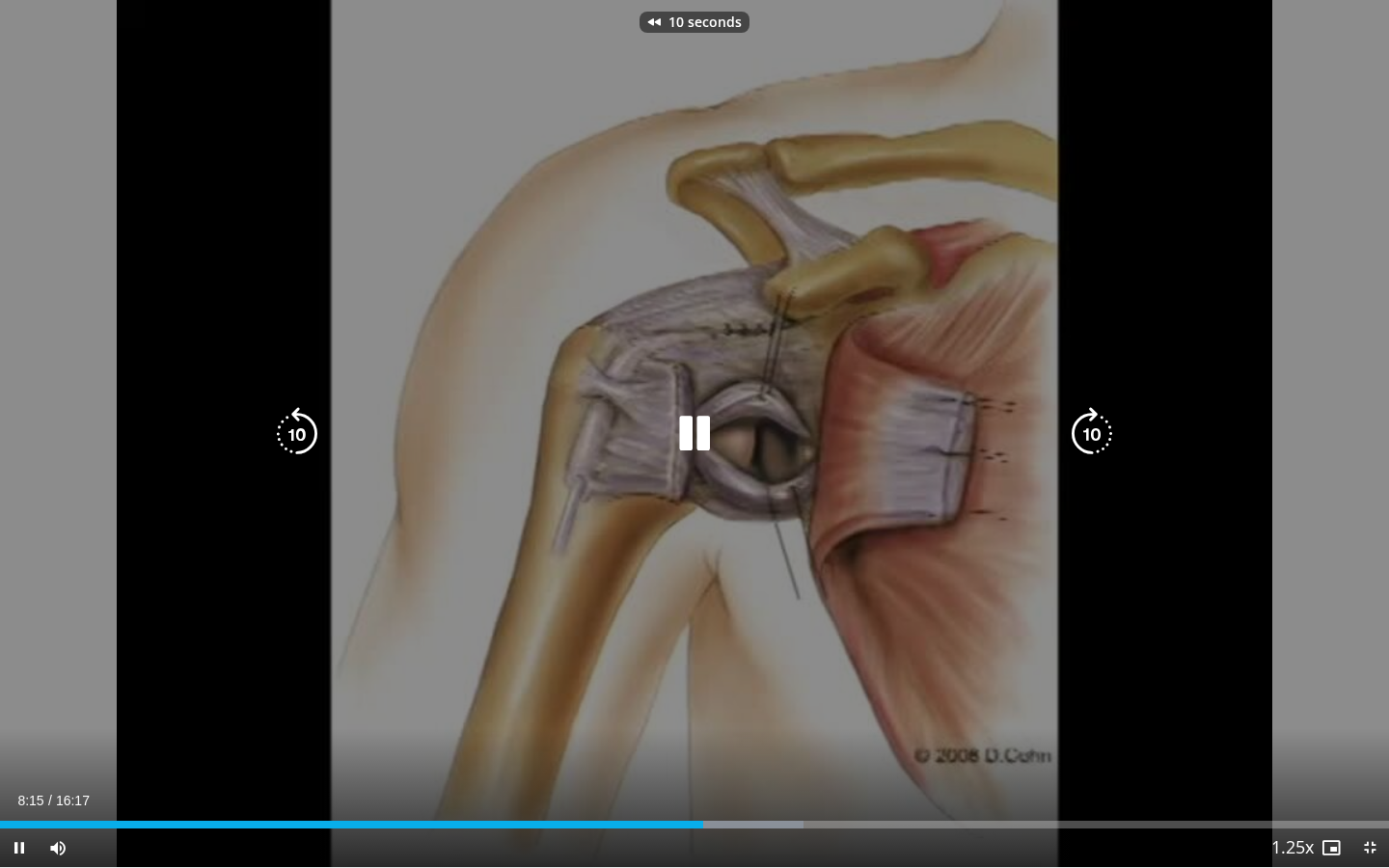 click at bounding box center [297, 434] 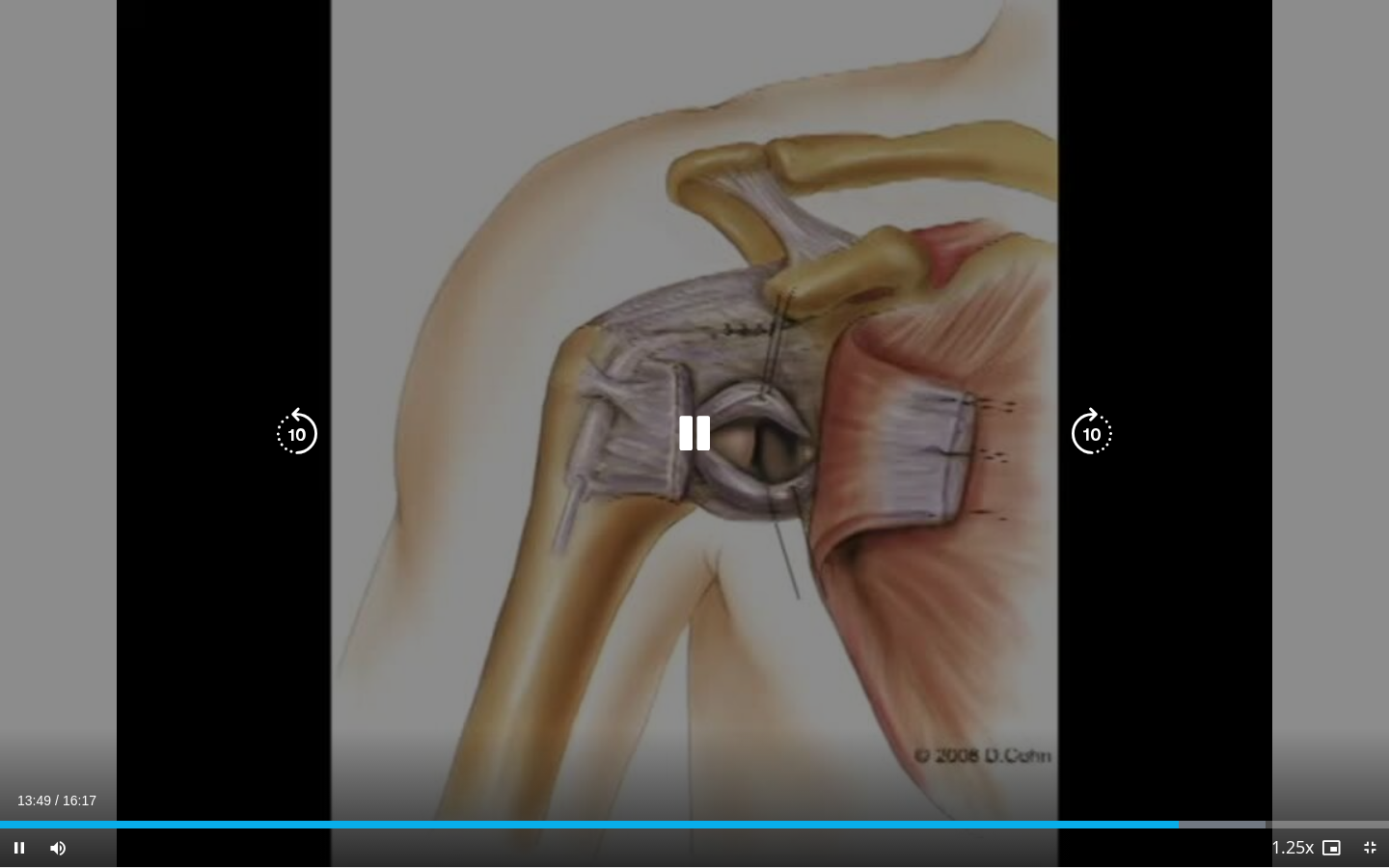 click at bounding box center (297, 434) 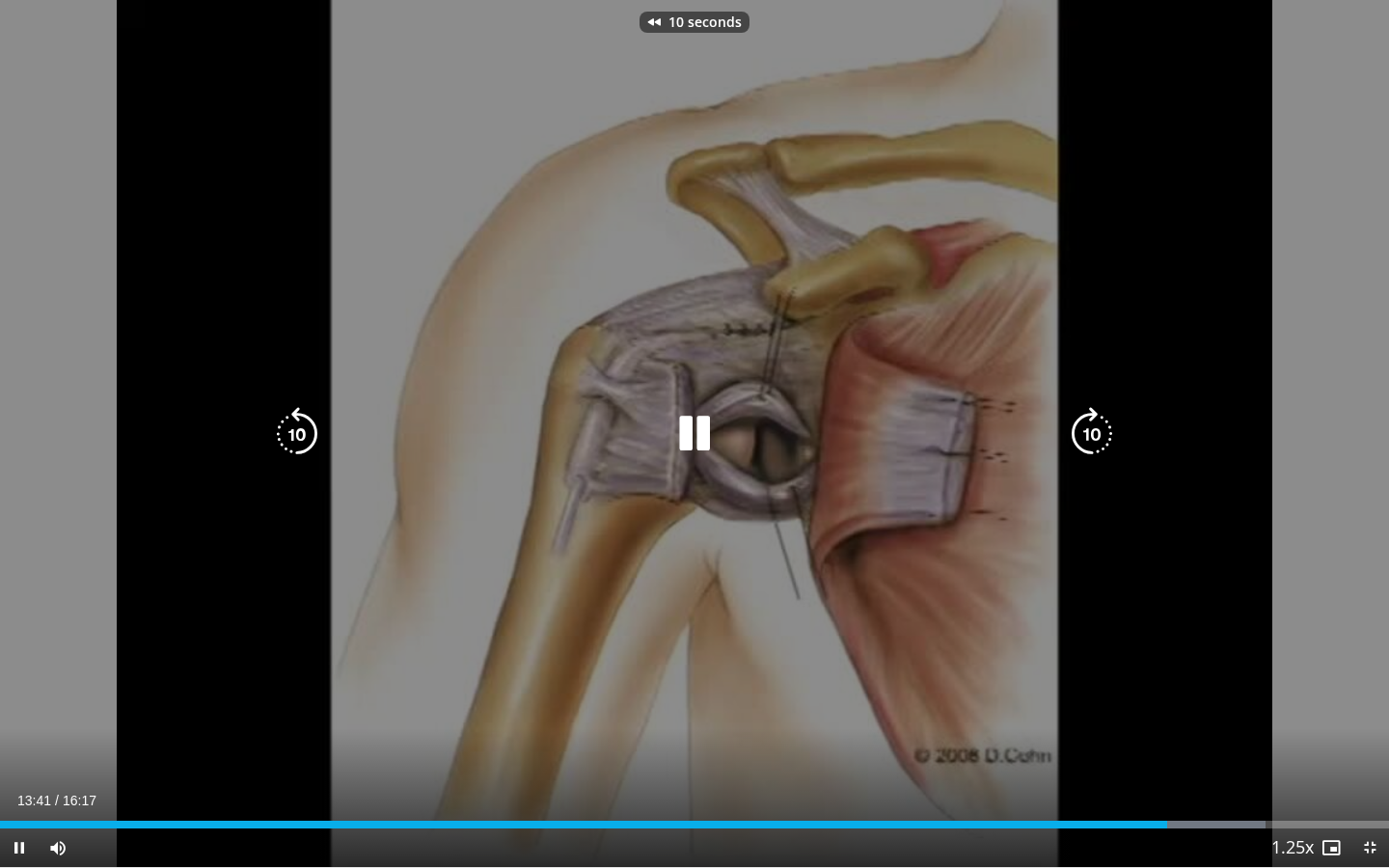 click at bounding box center [297, 434] 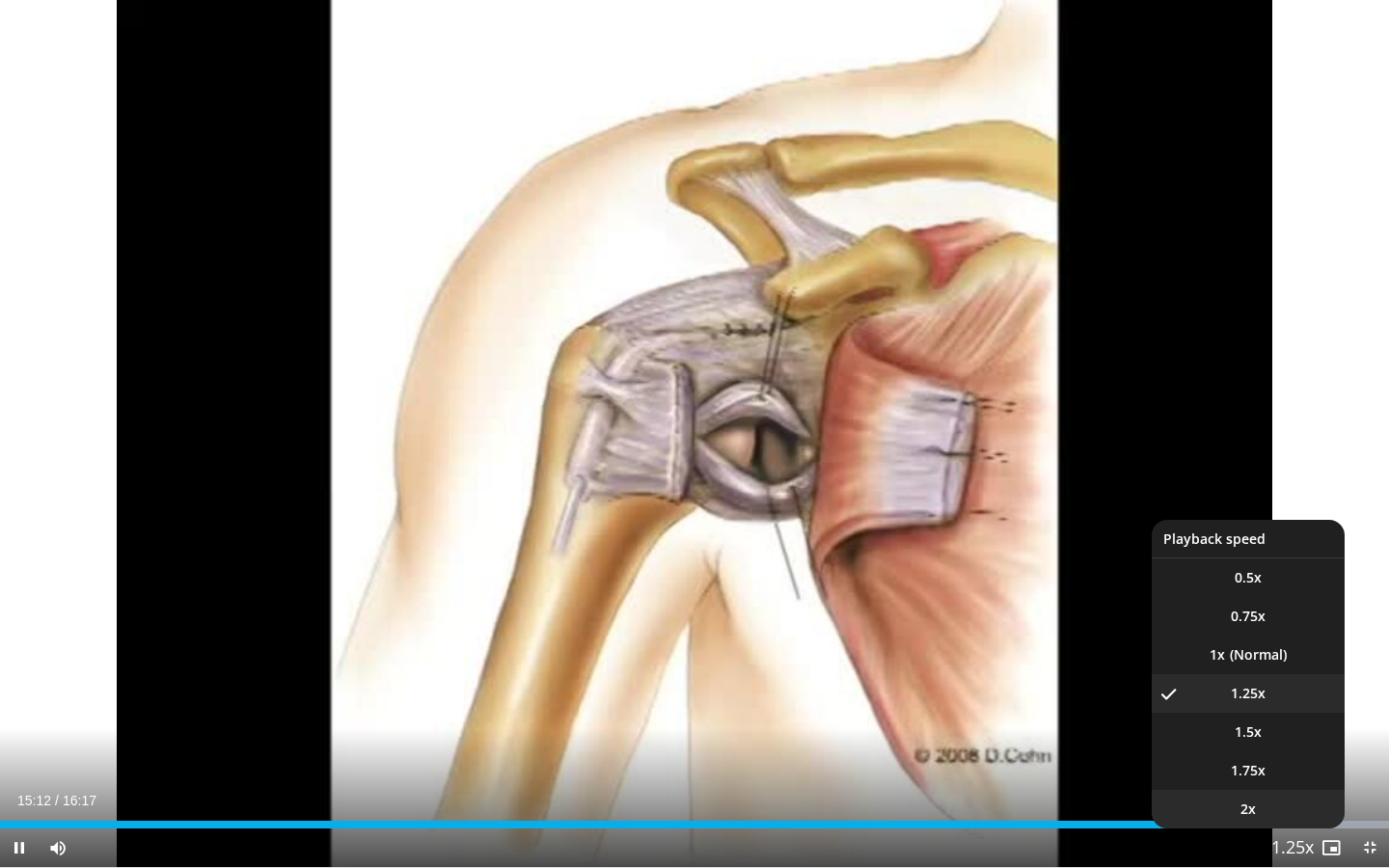 click on "2x" at bounding box center (1248, 578) 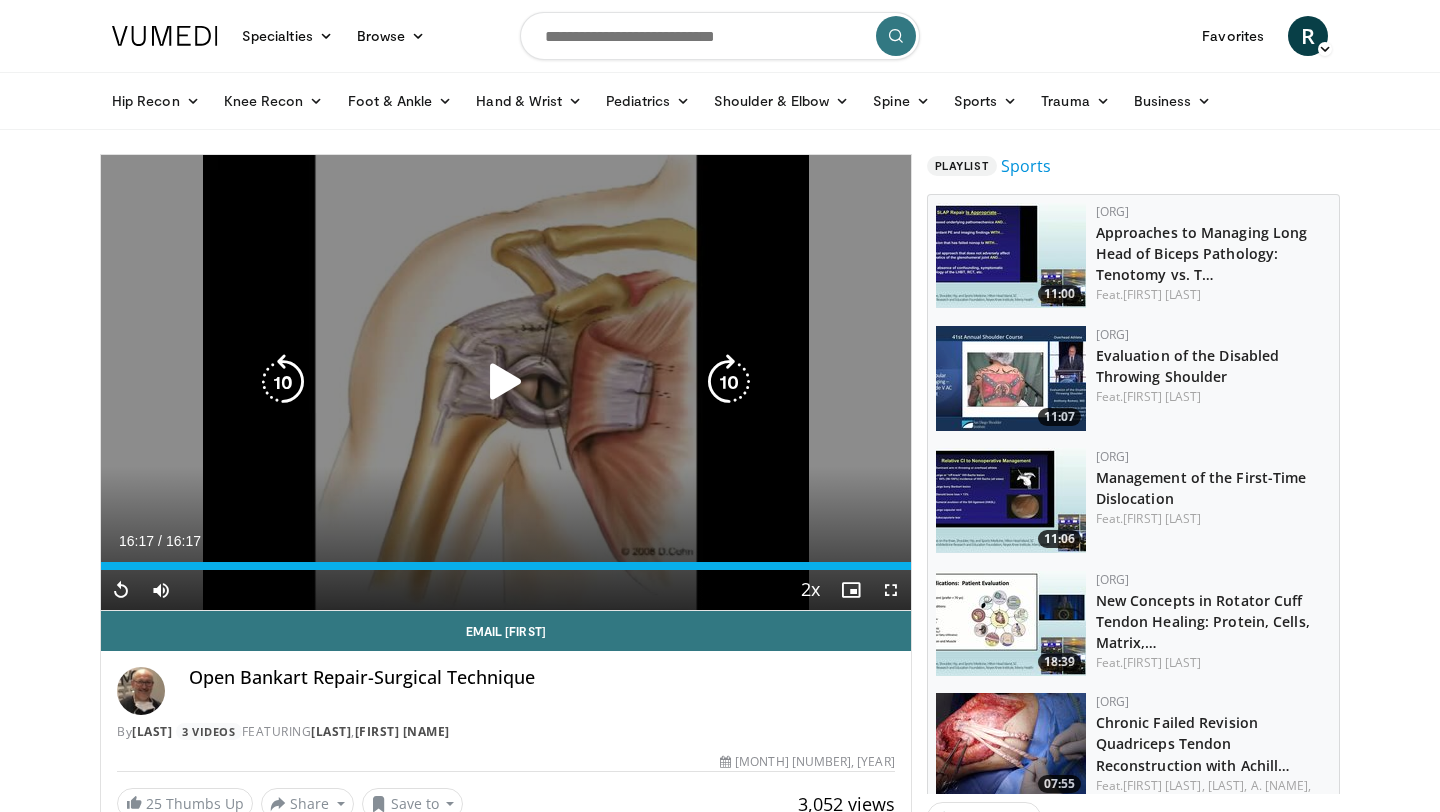click at bounding box center [506, 382] 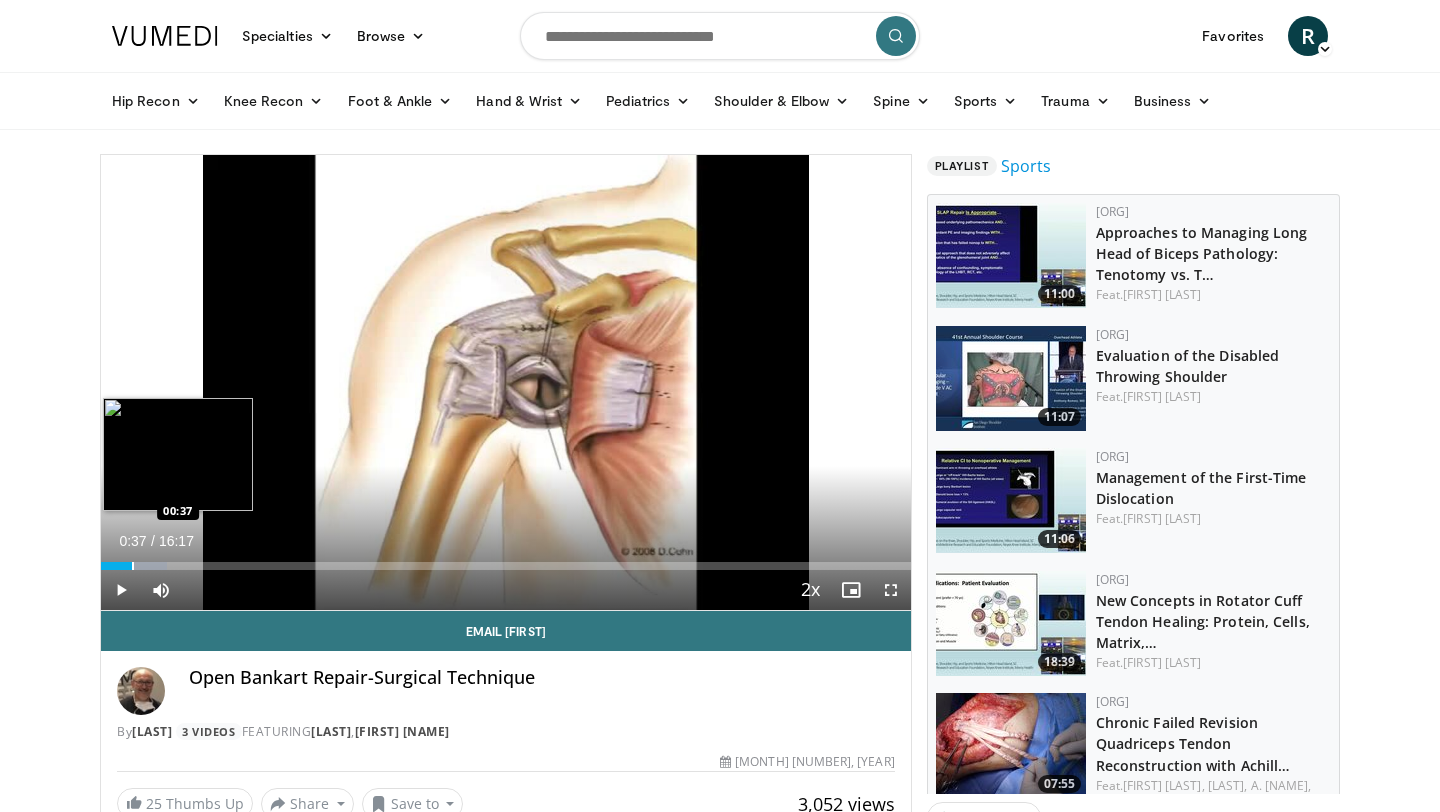 click at bounding box center [133, 566] 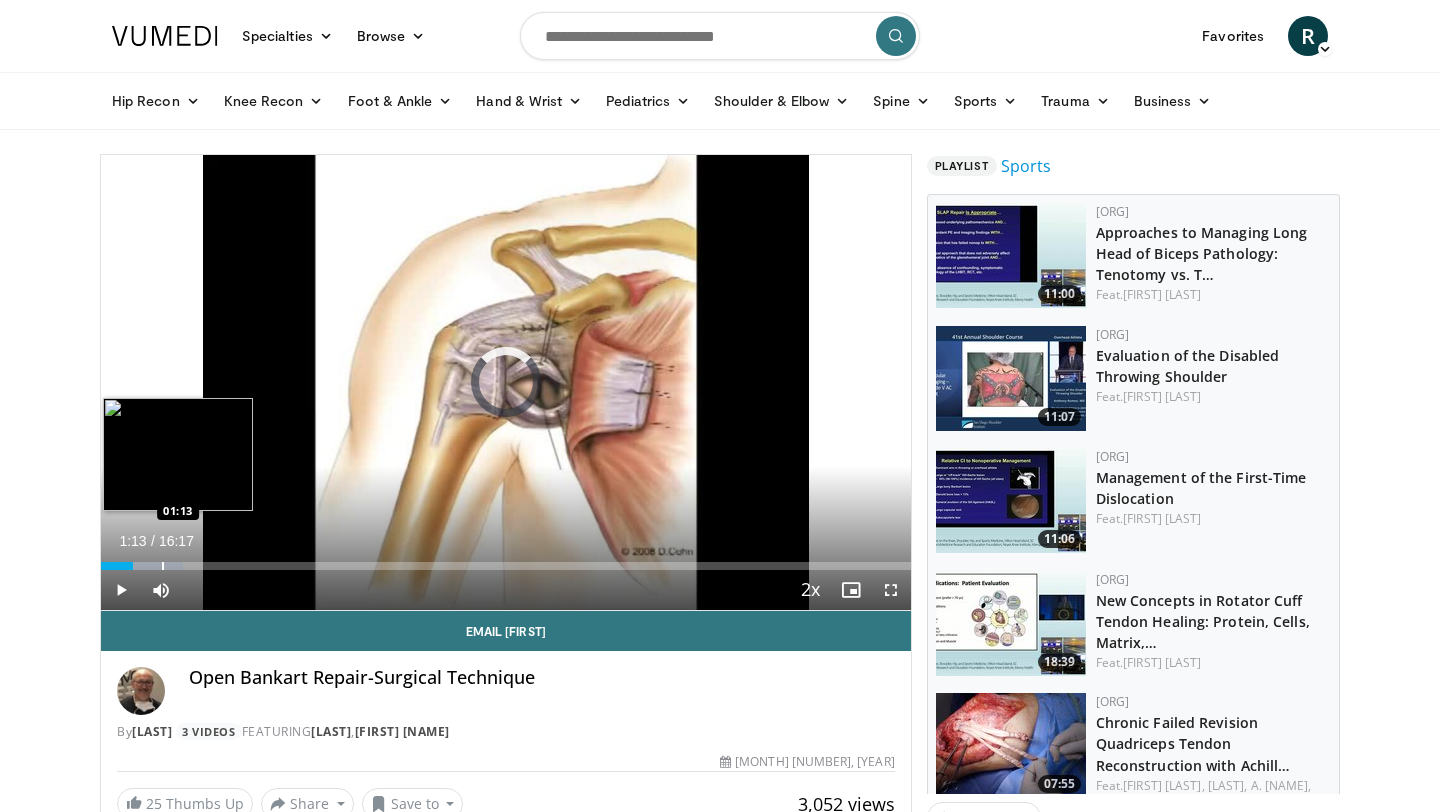 click at bounding box center (163, 566) 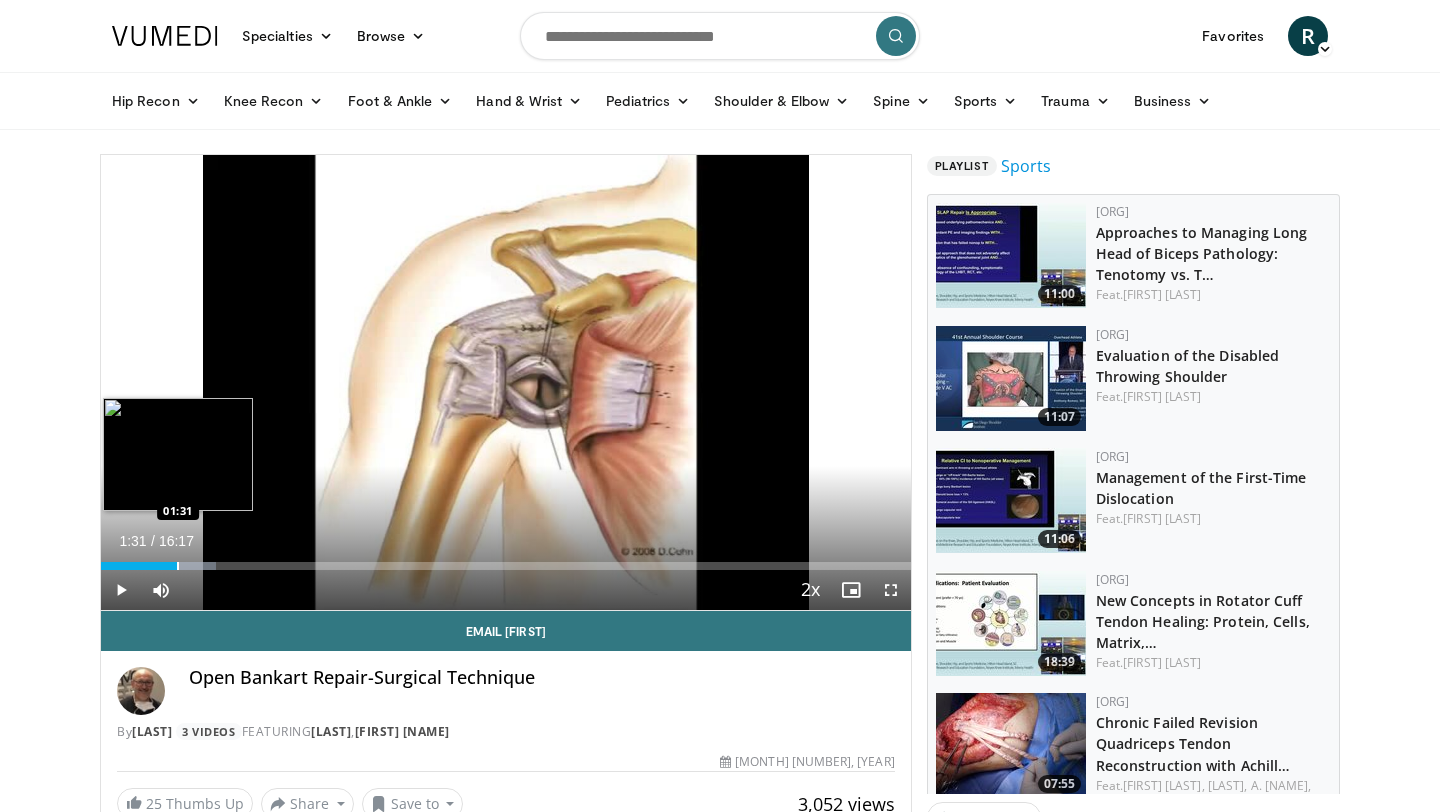 click at bounding box center [178, 566] 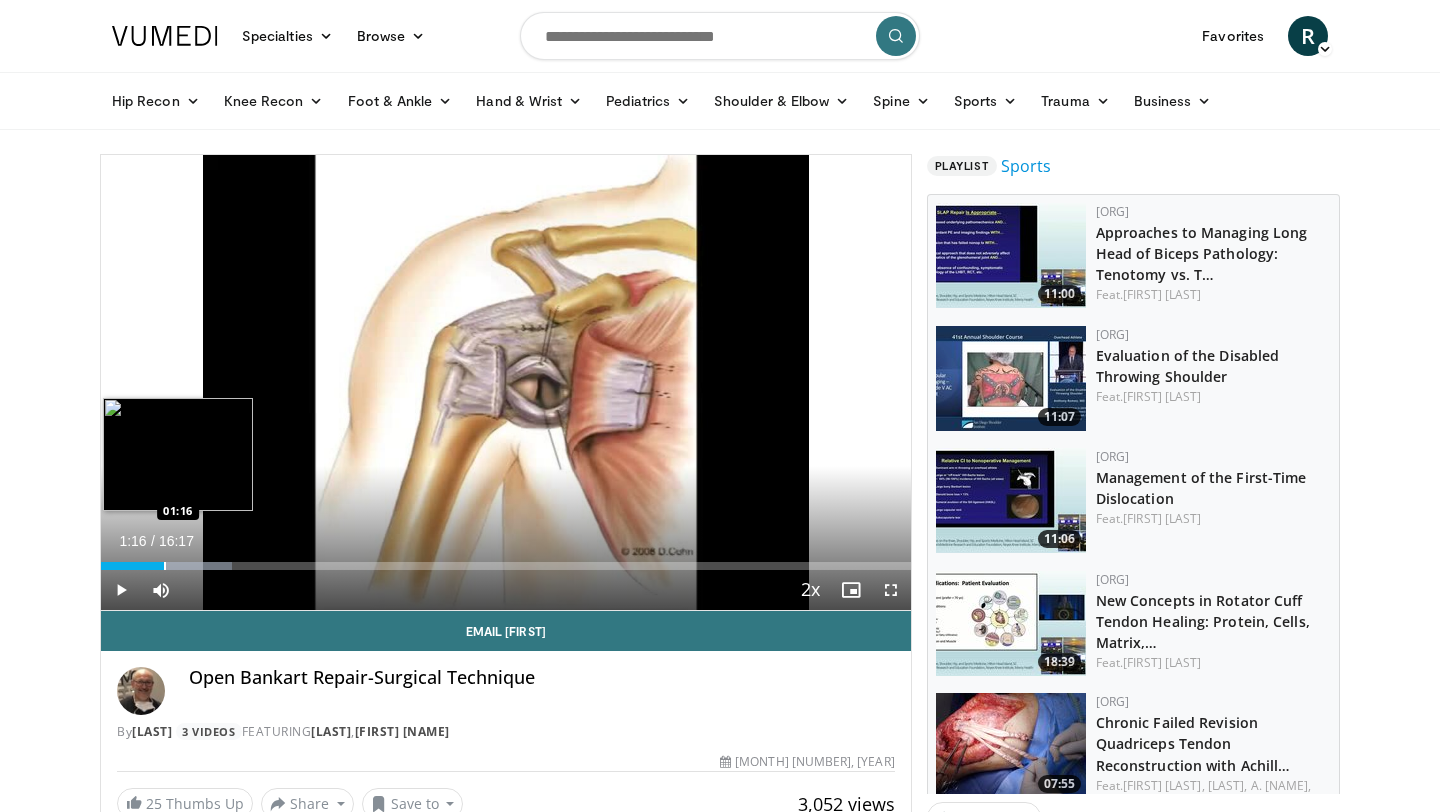 click at bounding box center [165, 566] 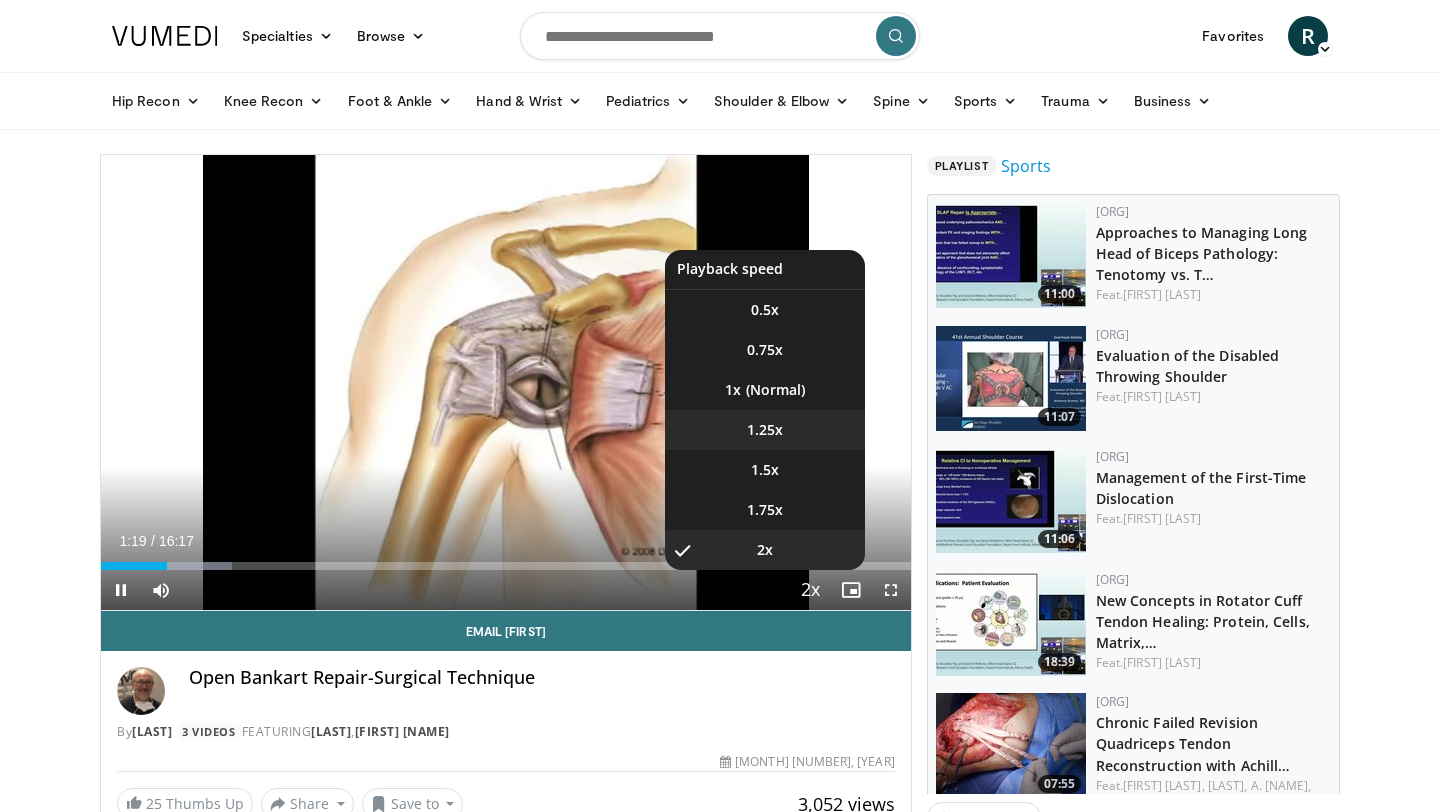 click on "1.25x" at bounding box center [765, 310] 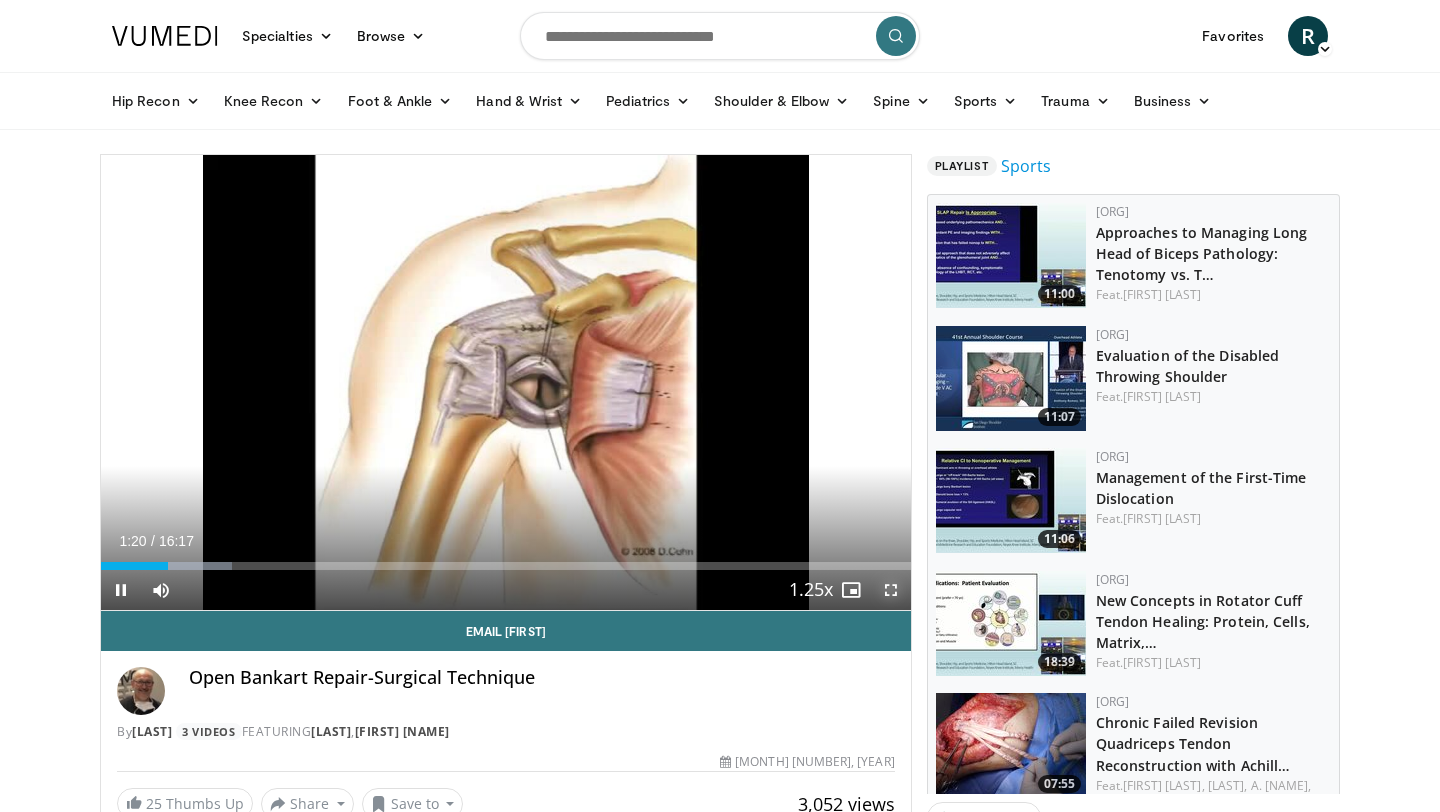 click at bounding box center [891, 590] 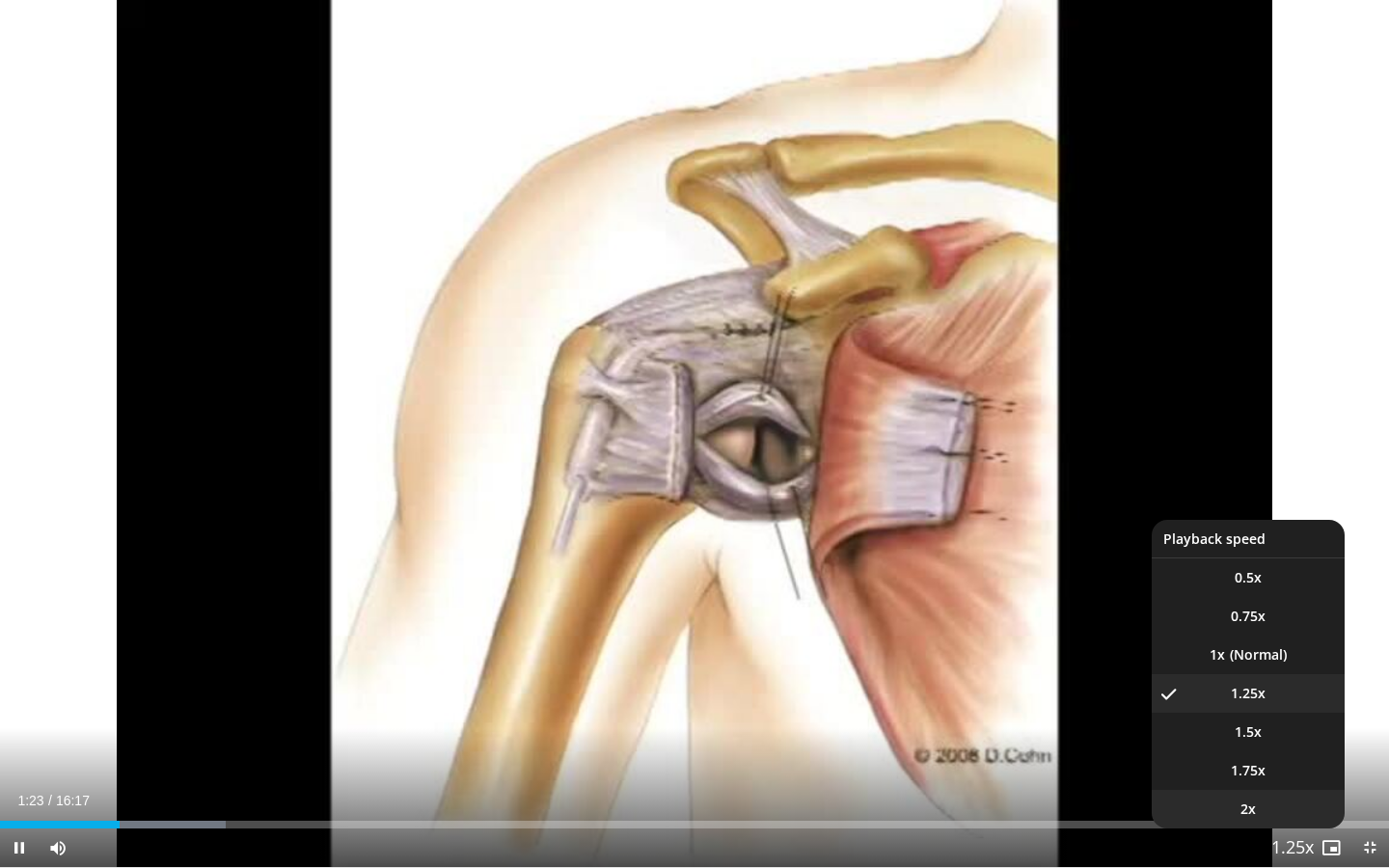 click on "2x" at bounding box center [1248, 809] 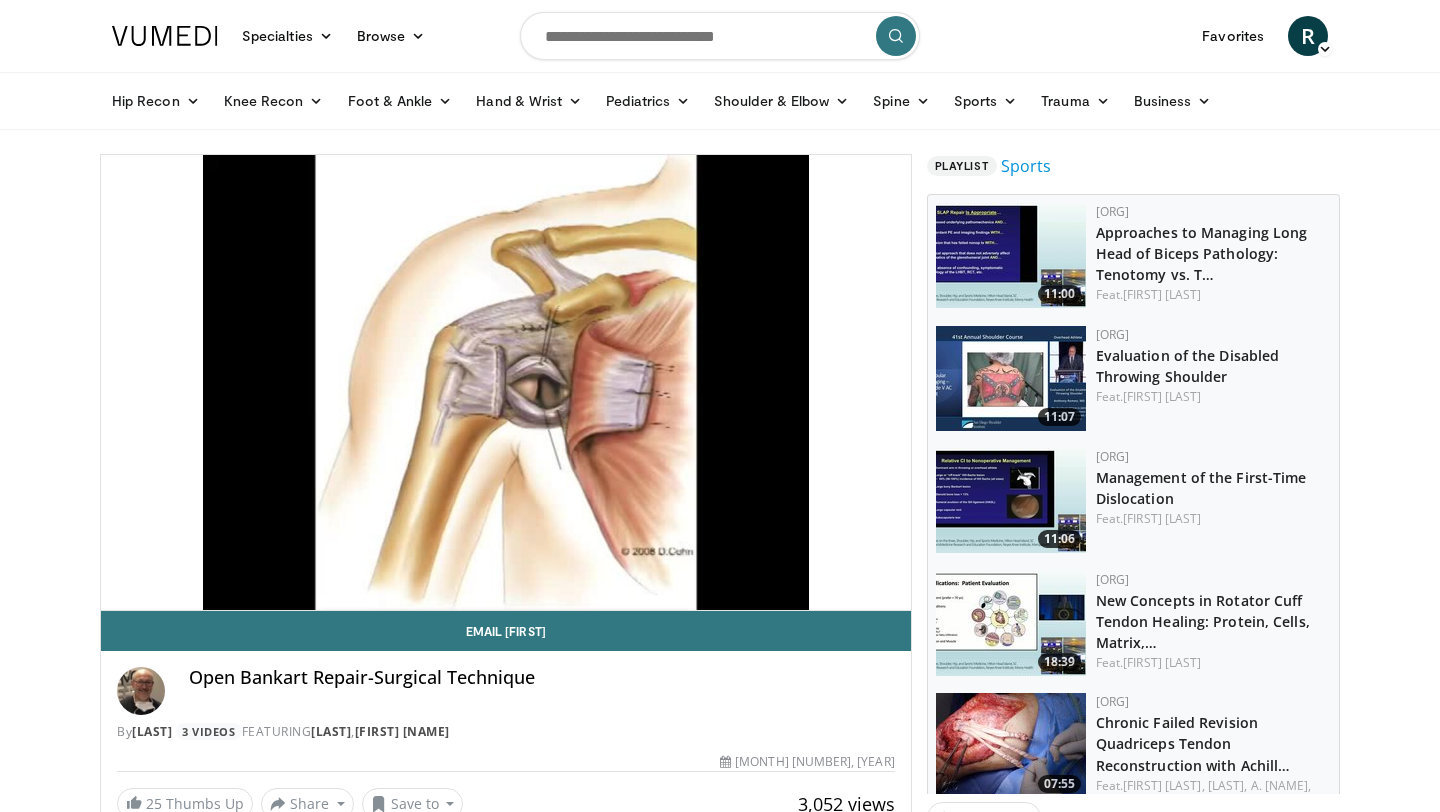 click on "Specialties
[MEDICAL_SPECIALTY]
[MEDICAL_SPECIALTY]
[MEDICAL_SPECIALTY]
[MEDICAL_SPECIALTY]
[MEDICAL_SPECIALTY]
[MEDICAL_SPECIALTY]
[MEDICAL_SPECIALTY]
[MEDICAL_SPECIALTY] & [MEDICAL_SPECIALTY]
[MEDICAL_SPECIALTY]
[MEDICAL_SPECIALTY] & [MEDICAL_SPECIALTY]
[MEDICAL_SPECIALTY]
[MEDICAL_SPECIALTY]
[MEDICAL_SPECIALTY]
[MEDICAL_SPECIALTY] & [MEDICAL_SPECIALTY]
[MEDICAL_SPECIALTY]
[MEDICAL_SPECIALTY]
[MEDICAL_SPECIALTY]
[MEDICAL_SPECIALTY]
[MEDICAL_SPECIALTY]
[MEDICAL_SPECIALTY]
[MEDICAL_SPECIALTY]
[MEDICAL_SPECIALTY]
[MEDICAL_SPECIALTY]
[MEDICAL_SPECIALTY]
[MEDICAL_SPECIALTY]
[MEDICAL_SPECIALTY]" at bounding box center [720, 1921] 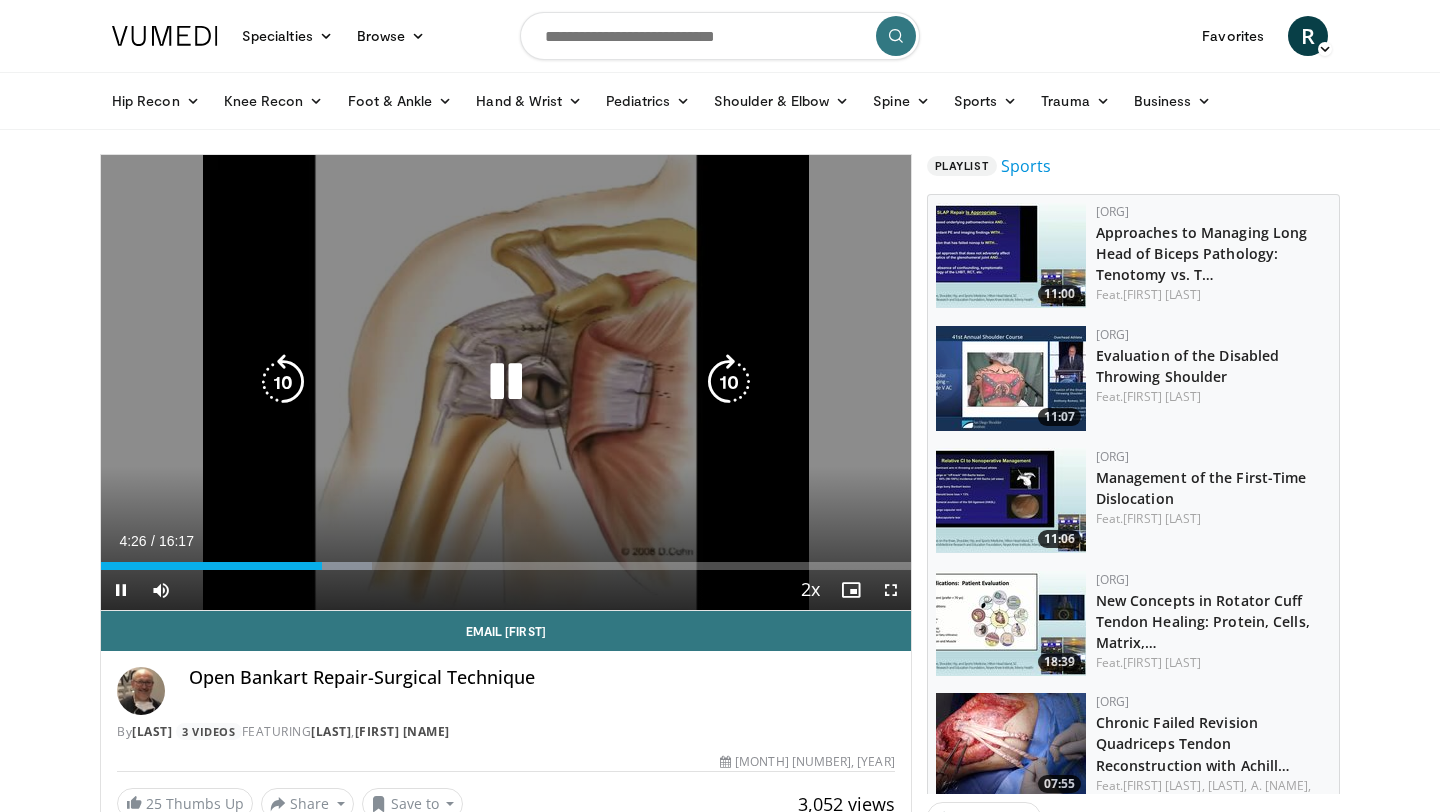 click at bounding box center (506, 382) 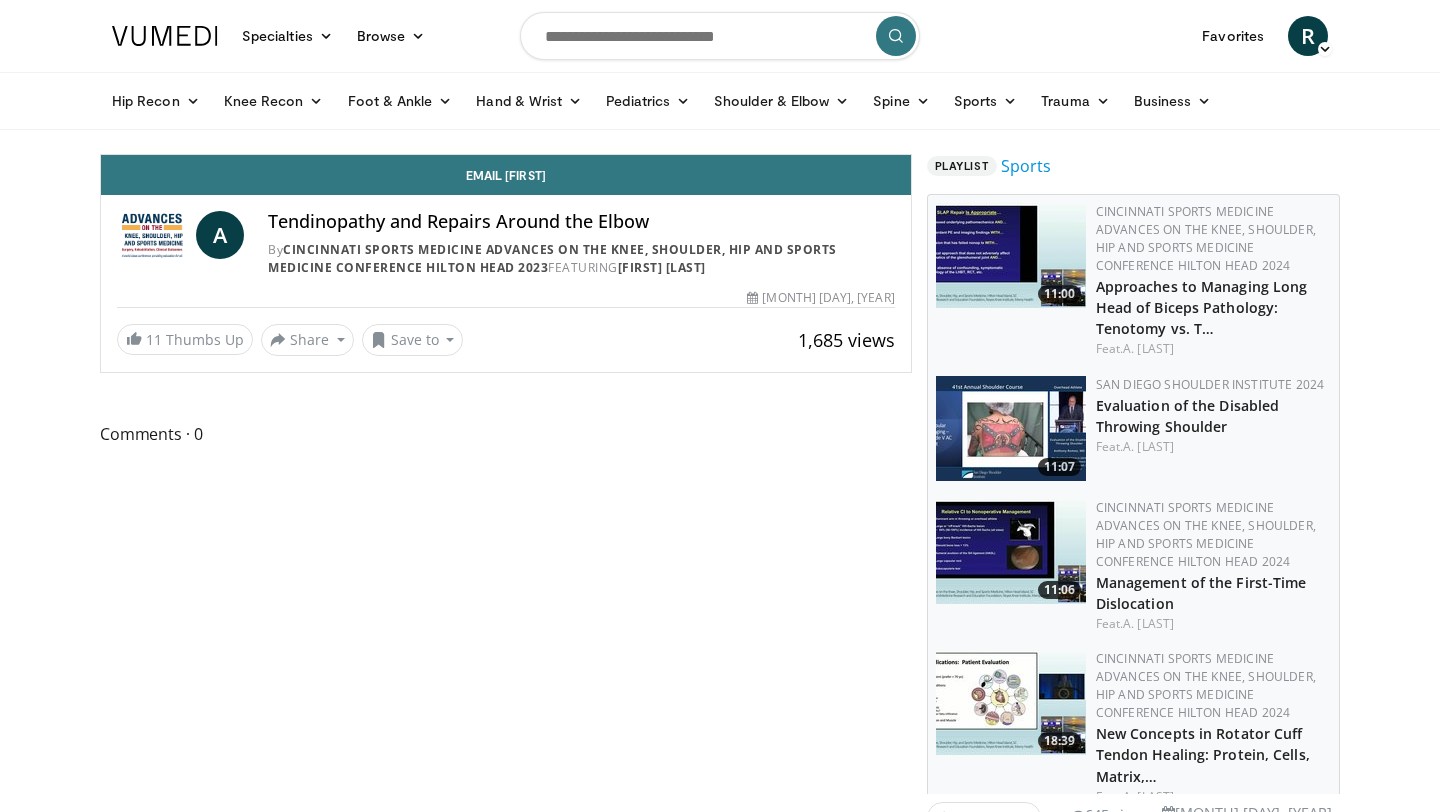 scroll, scrollTop: 0, scrollLeft: 0, axis: both 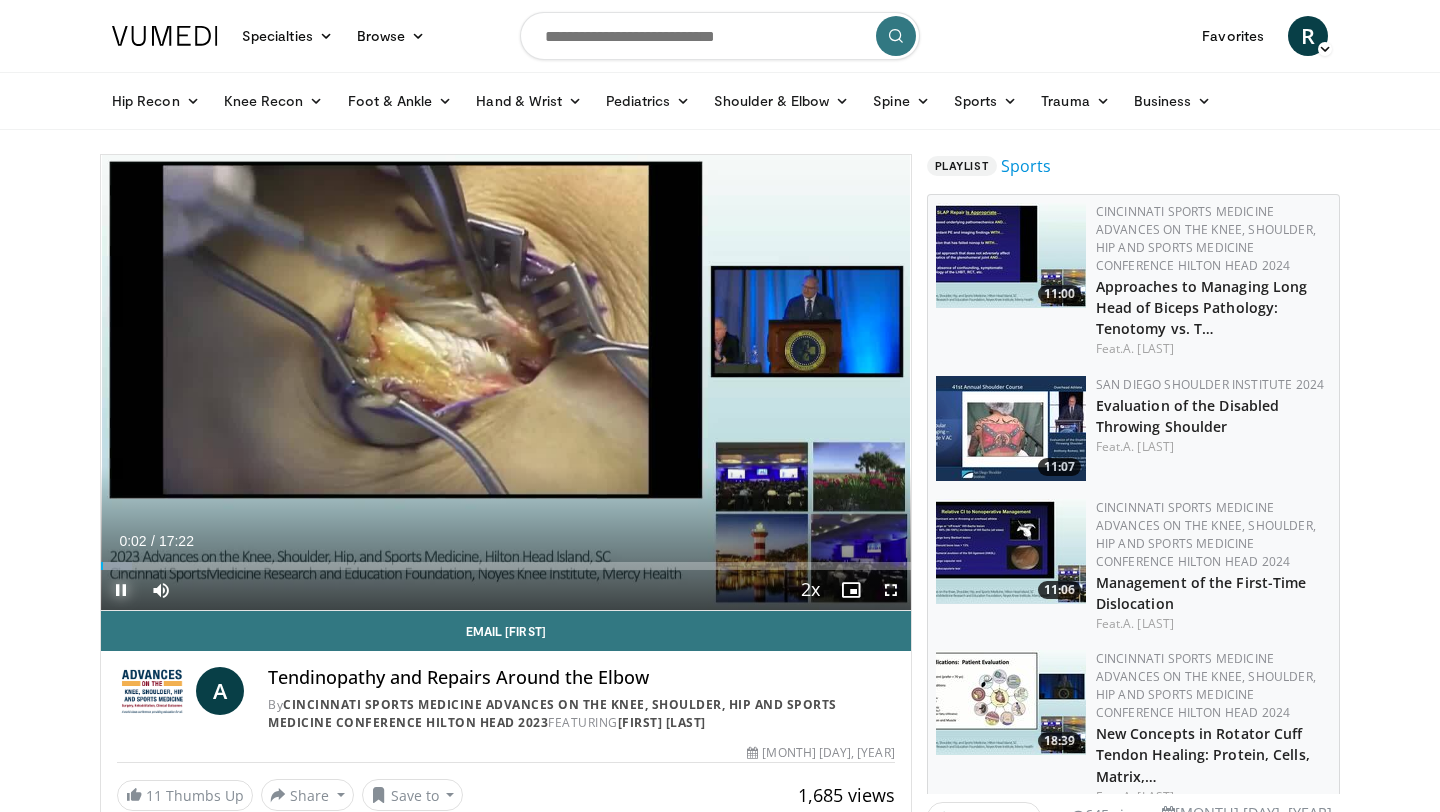 click at bounding box center (121, 590) 